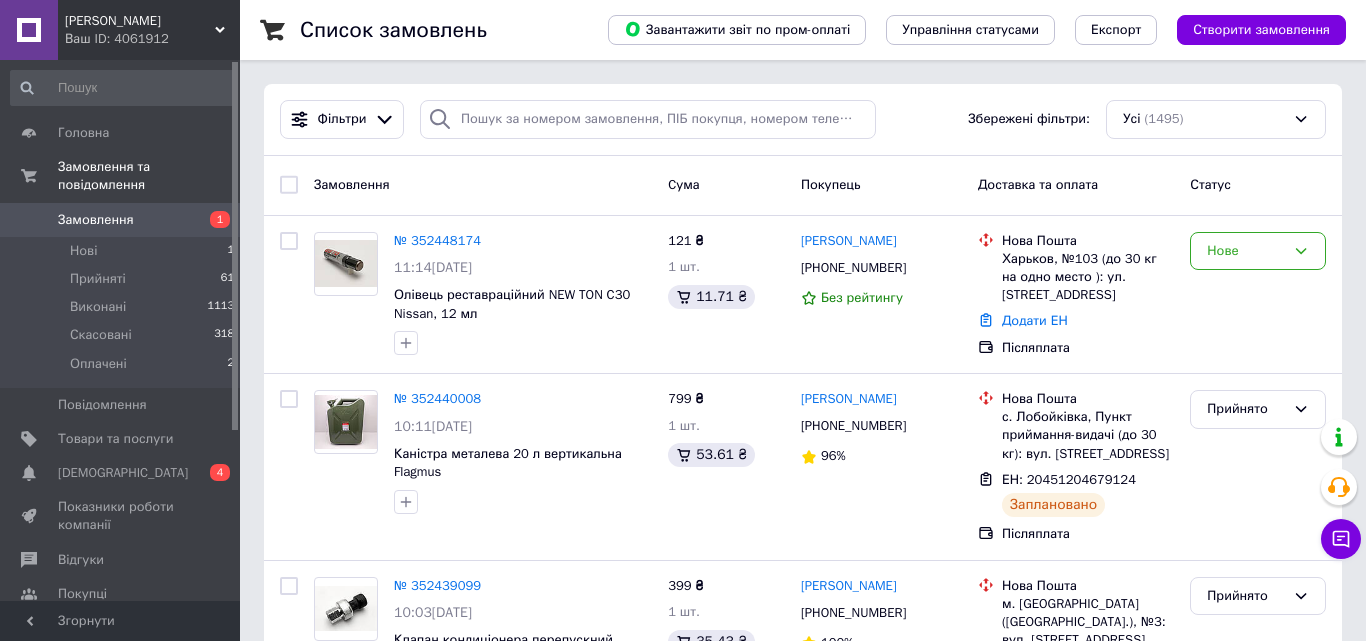 scroll, scrollTop: 0, scrollLeft: 0, axis: both 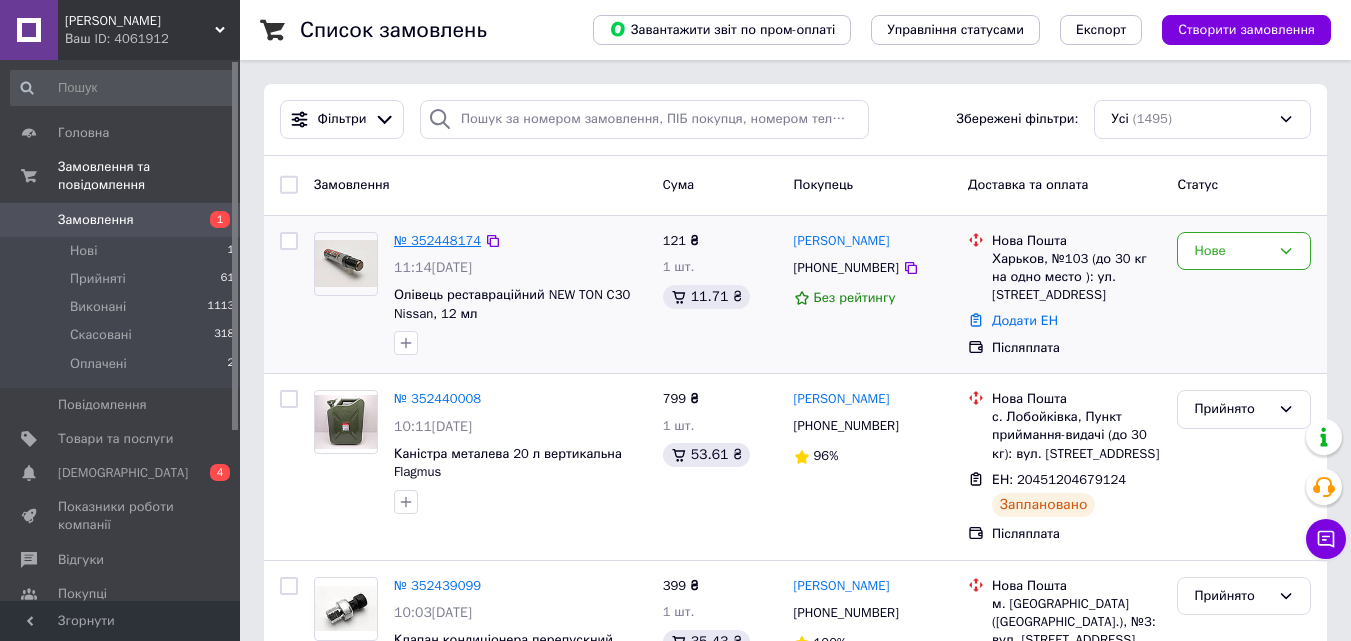 click on "№ 352448174" at bounding box center (437, 240) 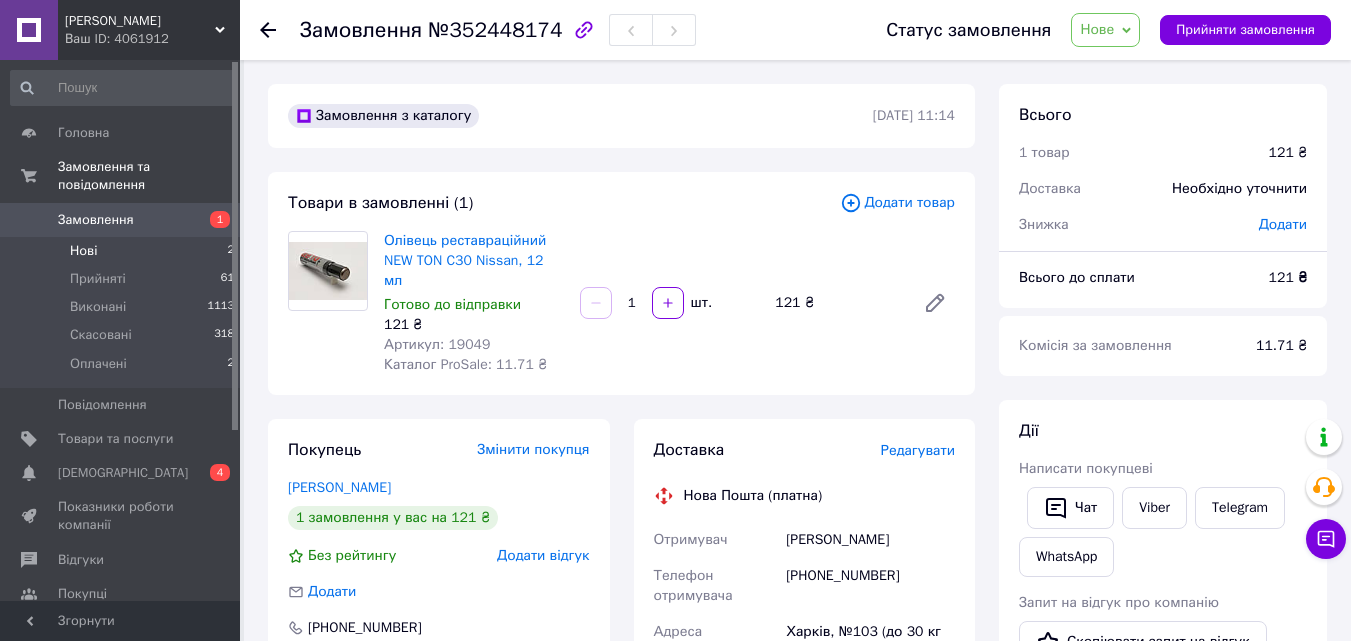 click on "Нові 2" at bounding box center (123, 251) 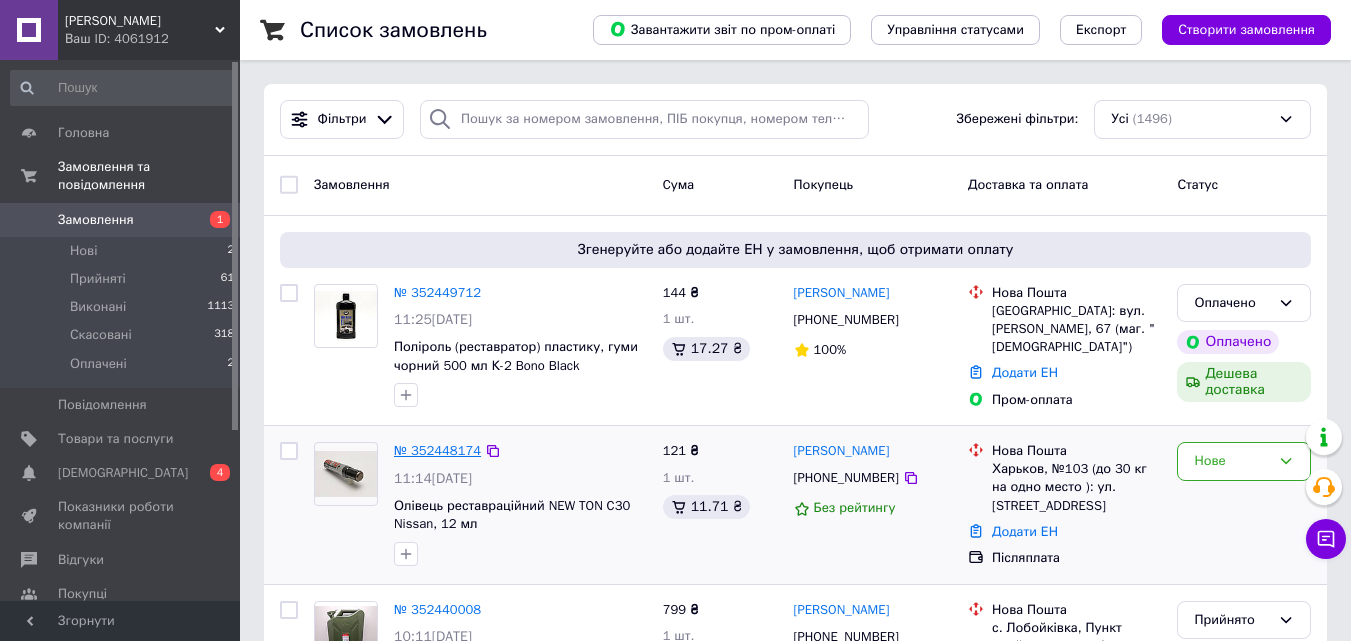 click on "№ 352448174" at bounding box center (437, 450) 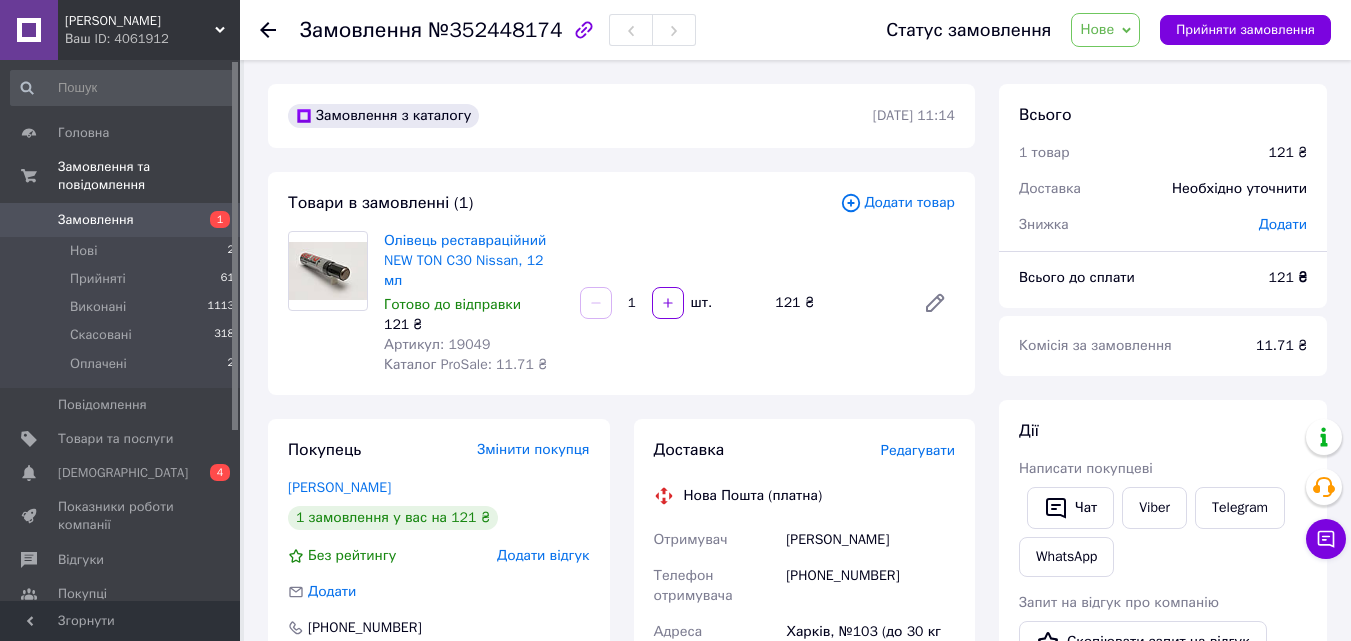 click on "Редагувати" at bounding box center [918, 450] 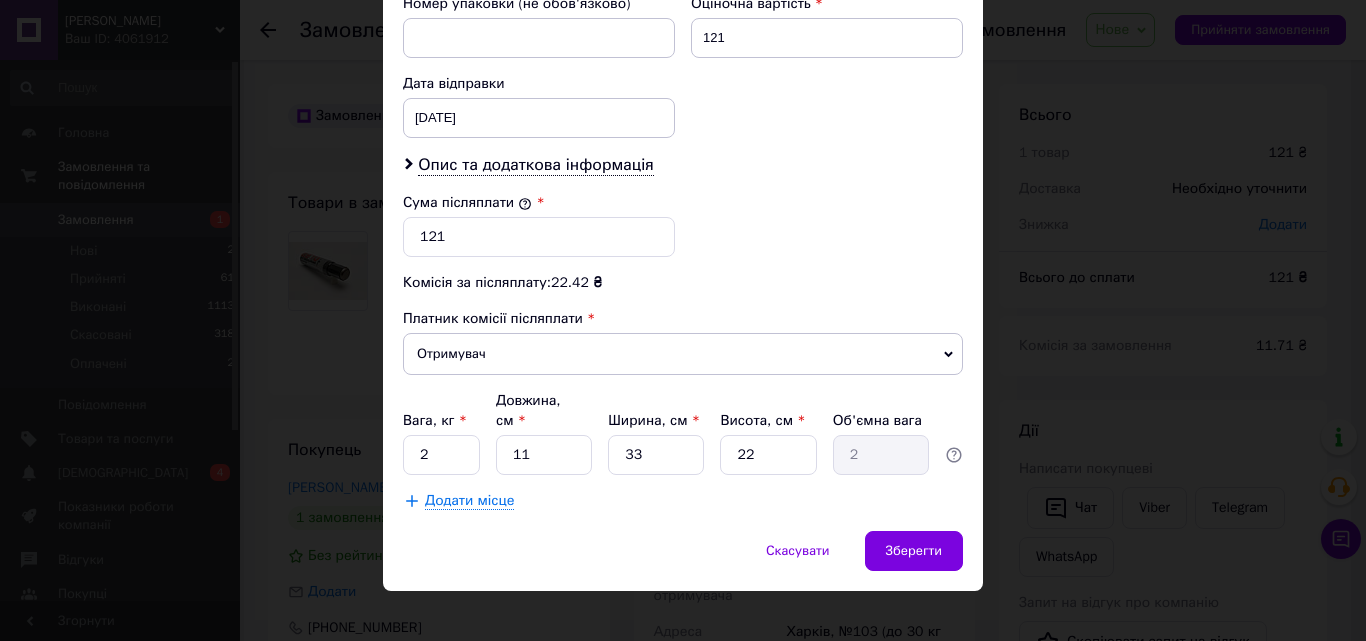 scroll, scrollTop: 705, scrollLeft: 0, axis: vertical 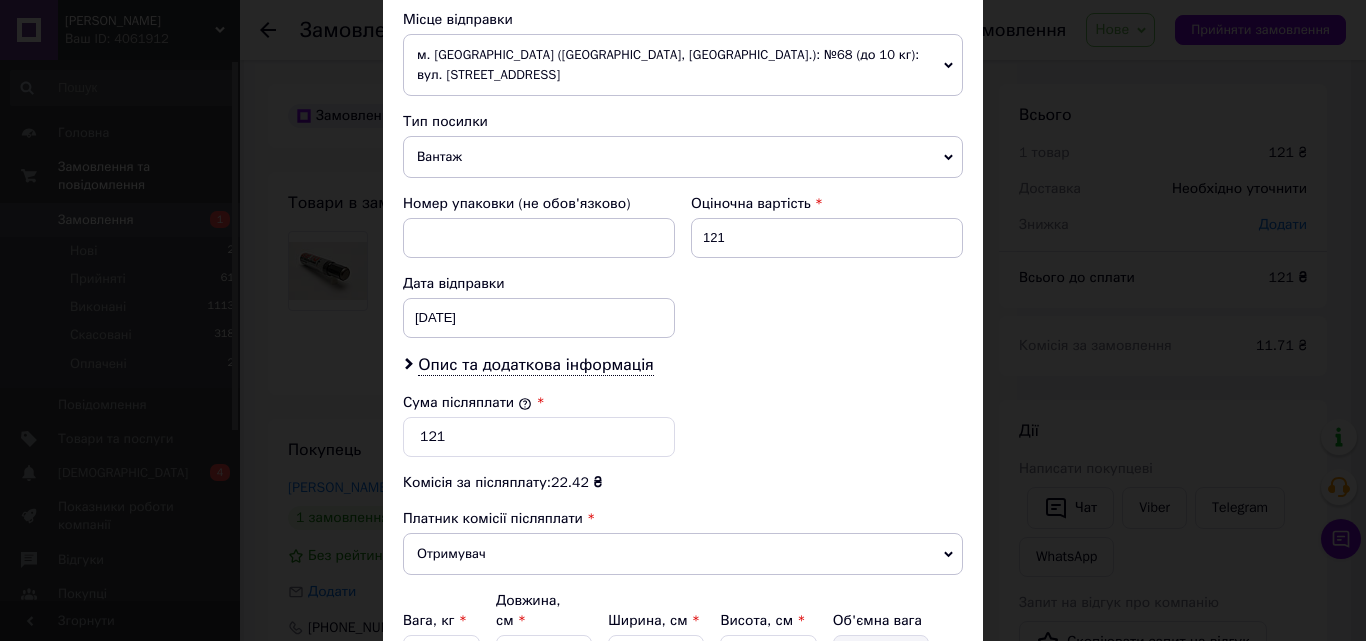 click on "Вантаж" at bounding box center (683, 157) 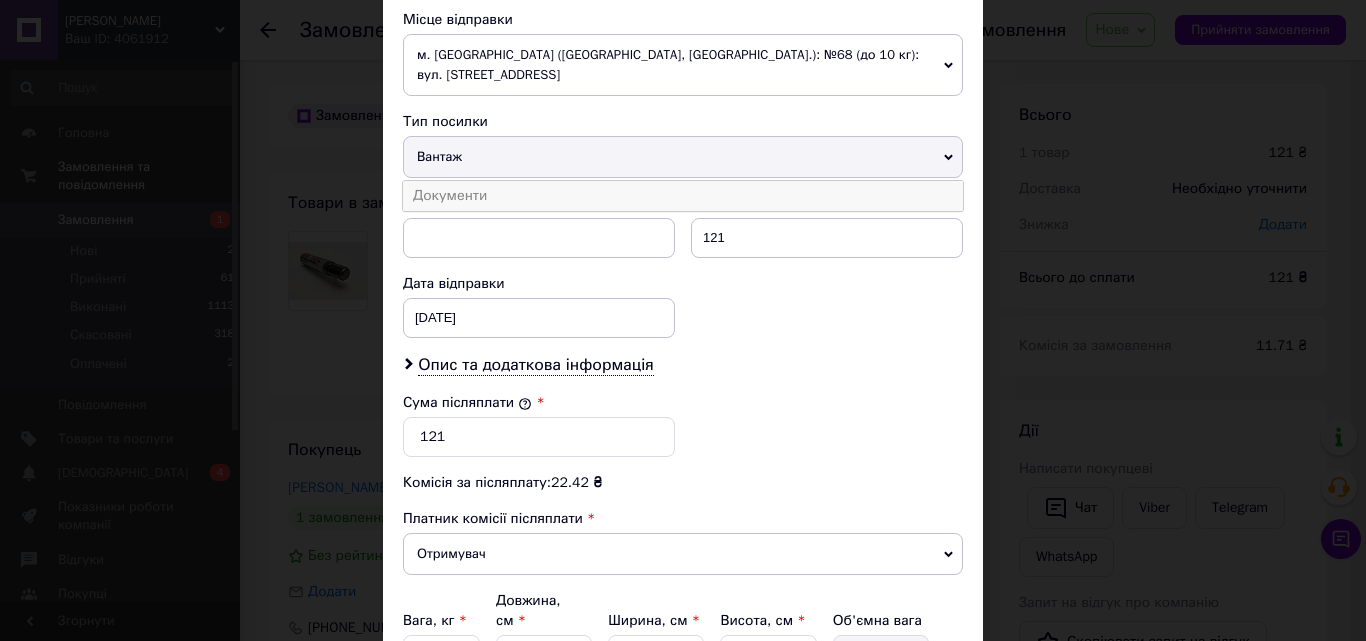 click on "Документи" at bounding box center [683, 196] 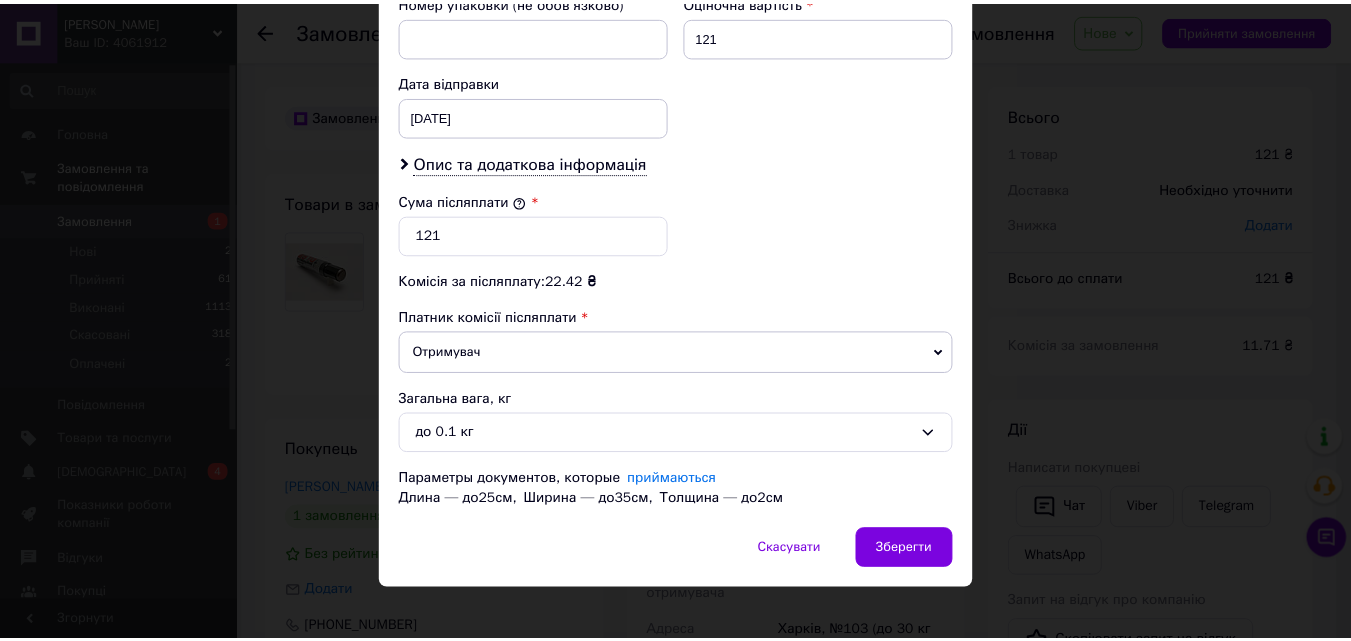 scroll, scrollTop: 925, scrollLeft: 0, axis: vertical 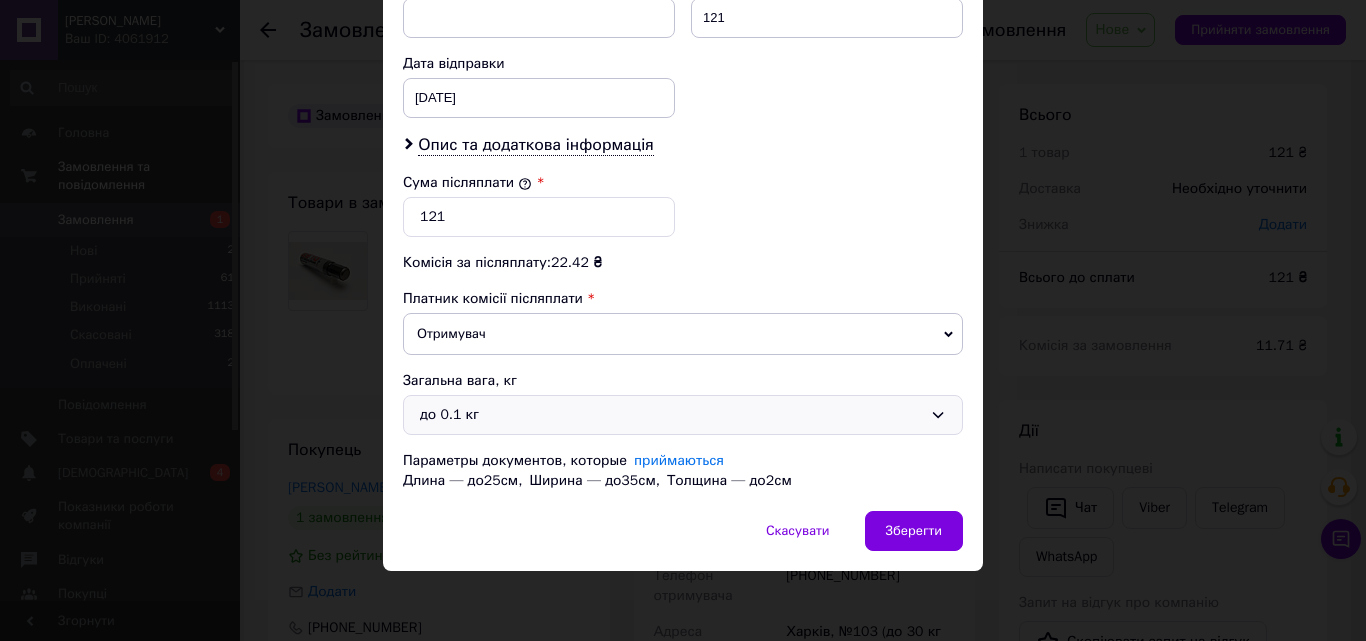 click on "до 0.1 кг" at bounding box center [671, 415] 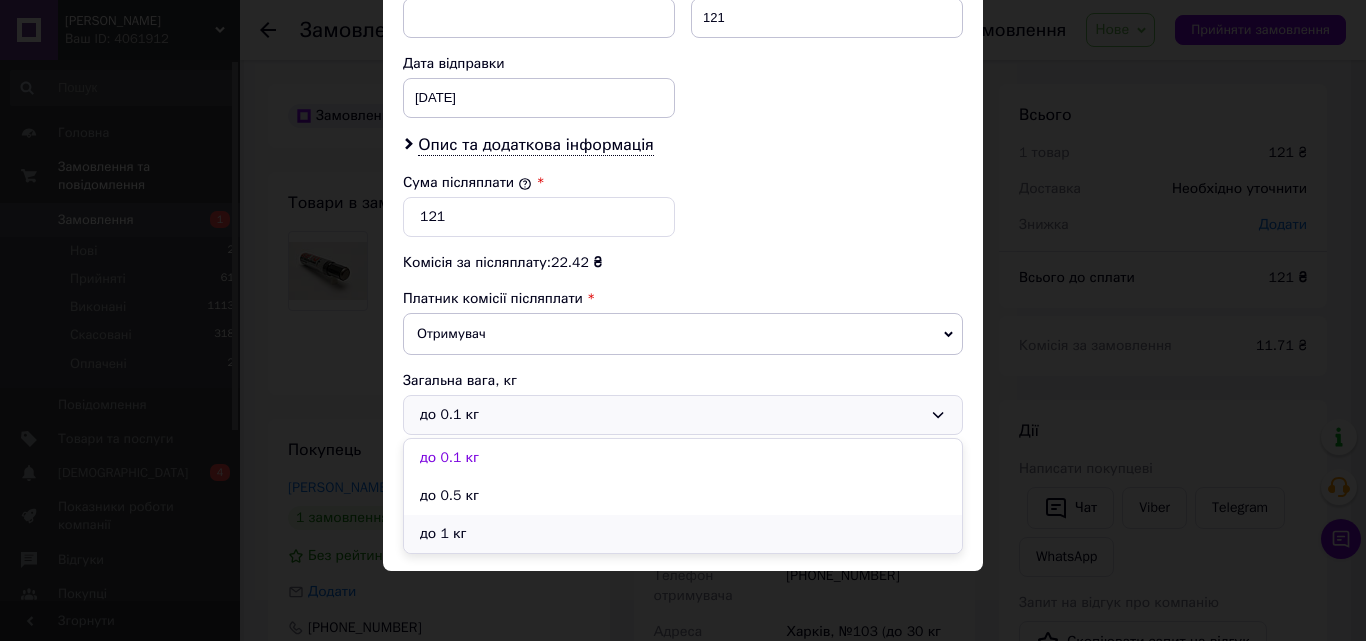 click on "до 1 кг" at bounding box center [683, 534] 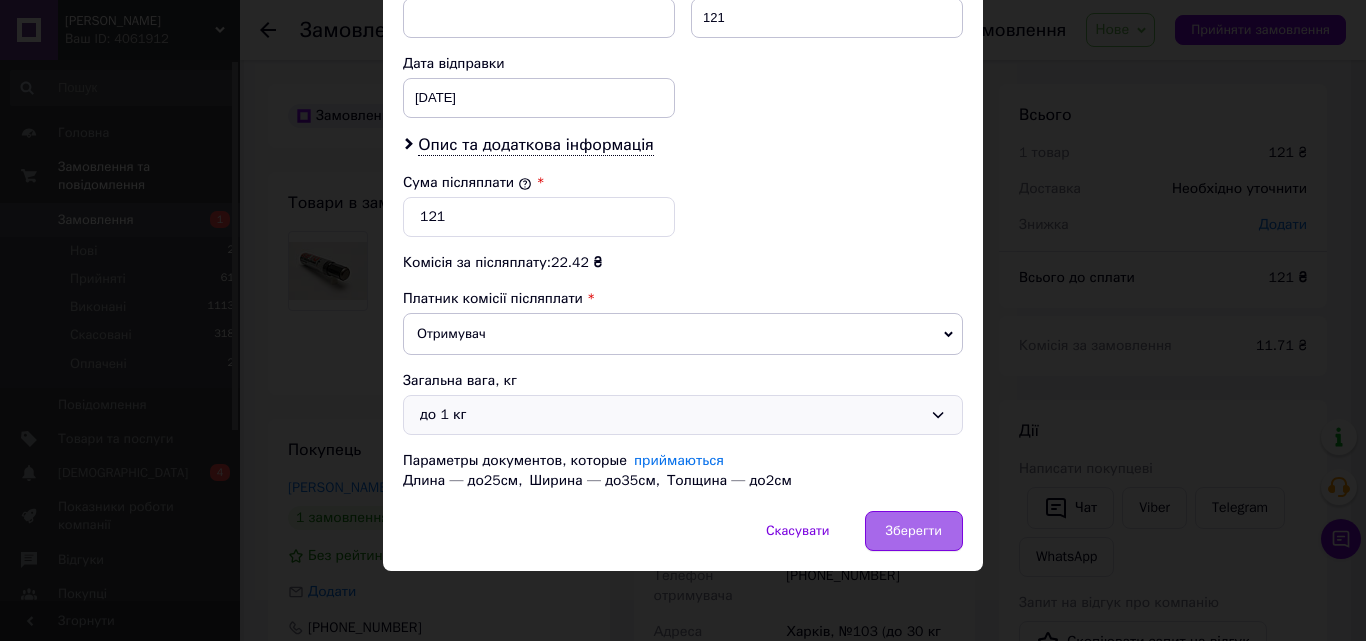 click on "Зберегти" at bounding box center (914, 531) 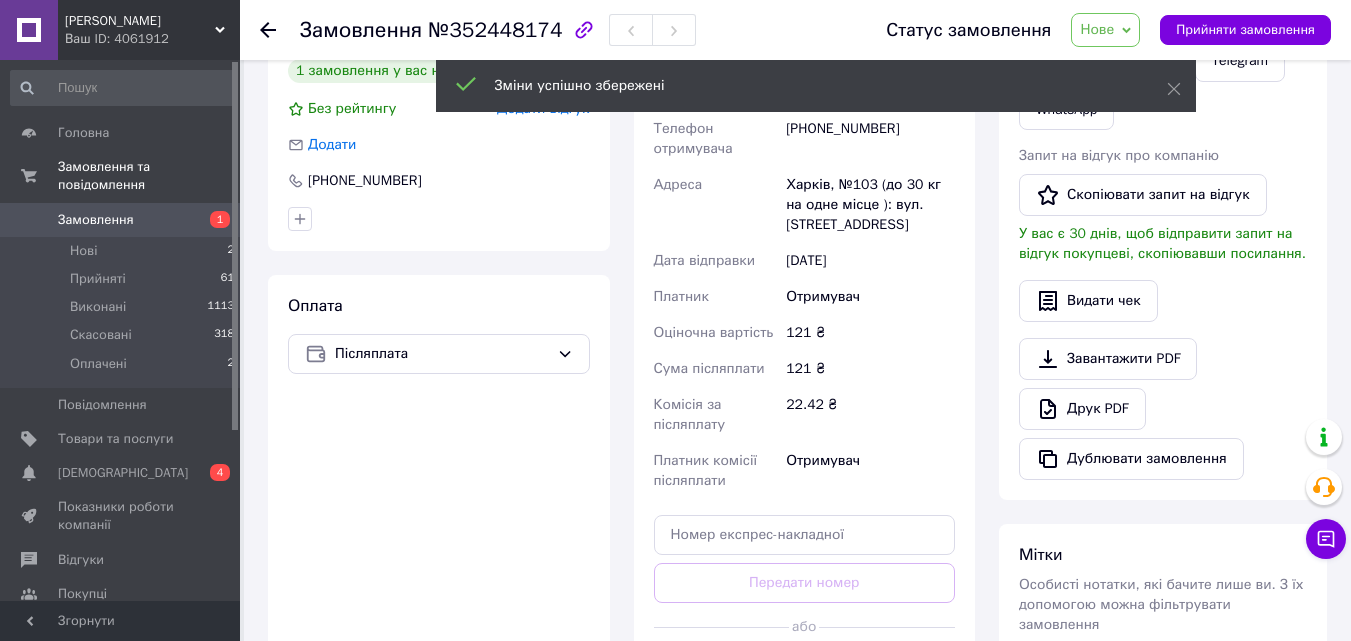 scroll, scrollTop: 500, scrollLeft: 0, axis: vertical 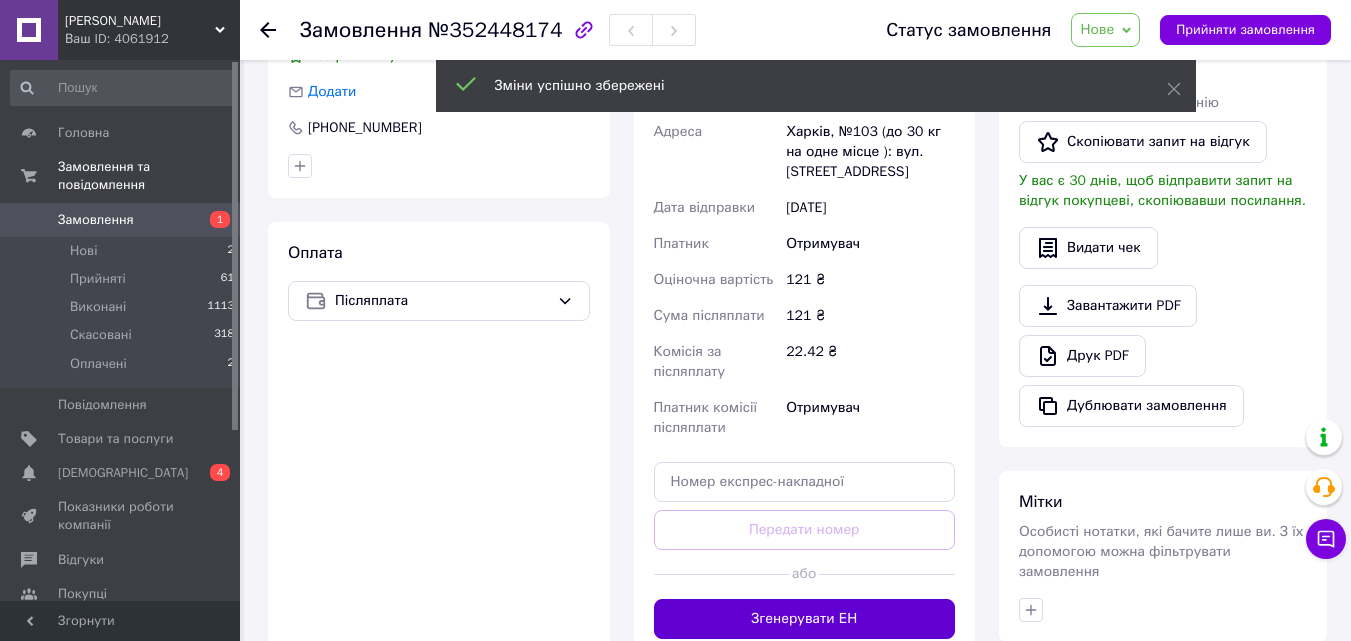 click on "Згенерувати ЕН" at bounding box center [805, 619] 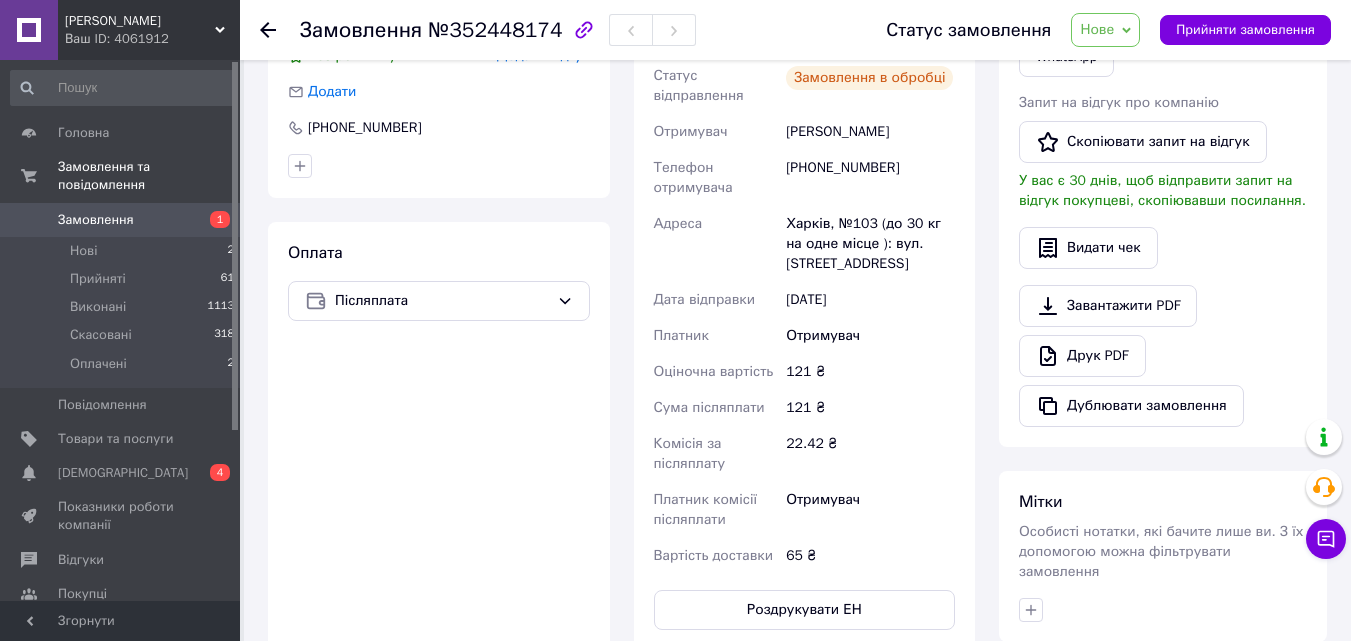 click on "Нове" at bounding box center [1097, 29] 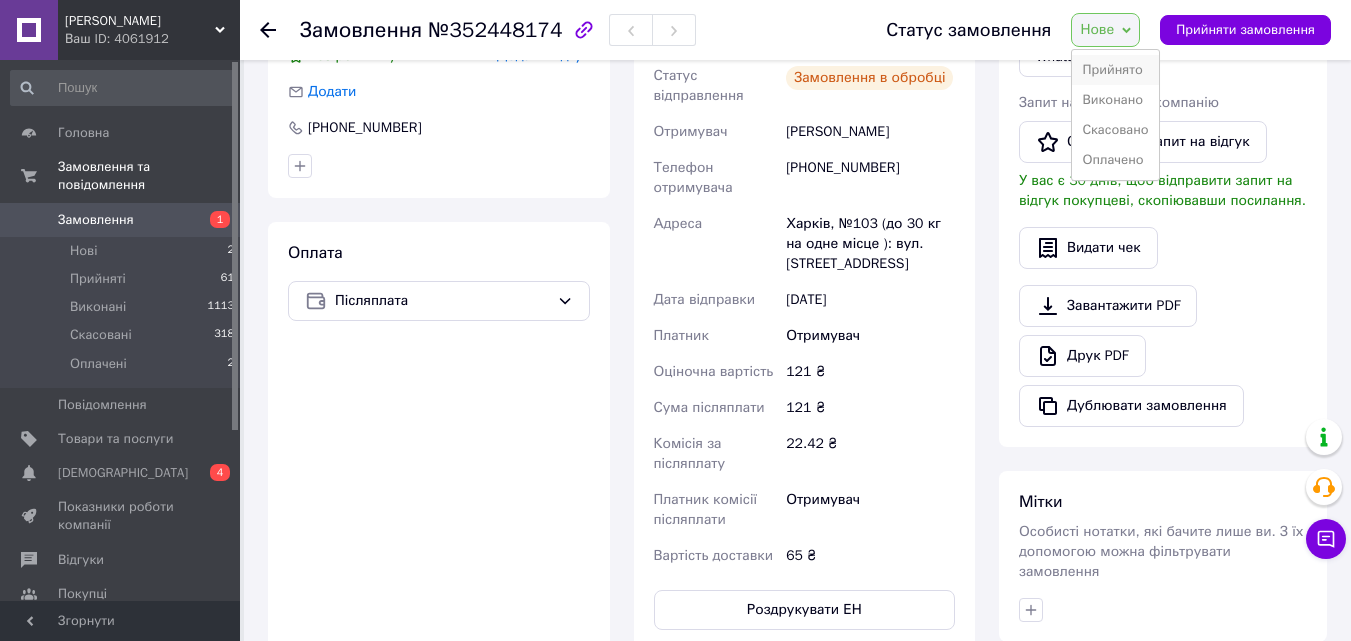 click on "Прийнято" at bounding box center [1115, 70] 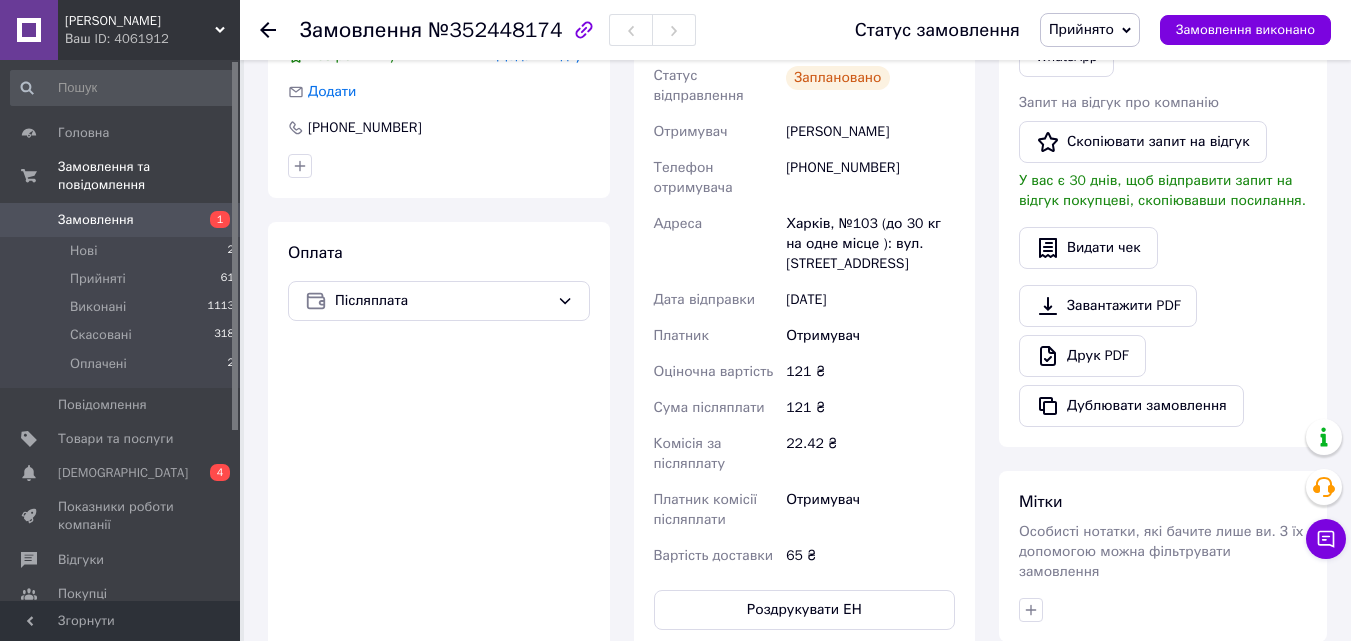 click 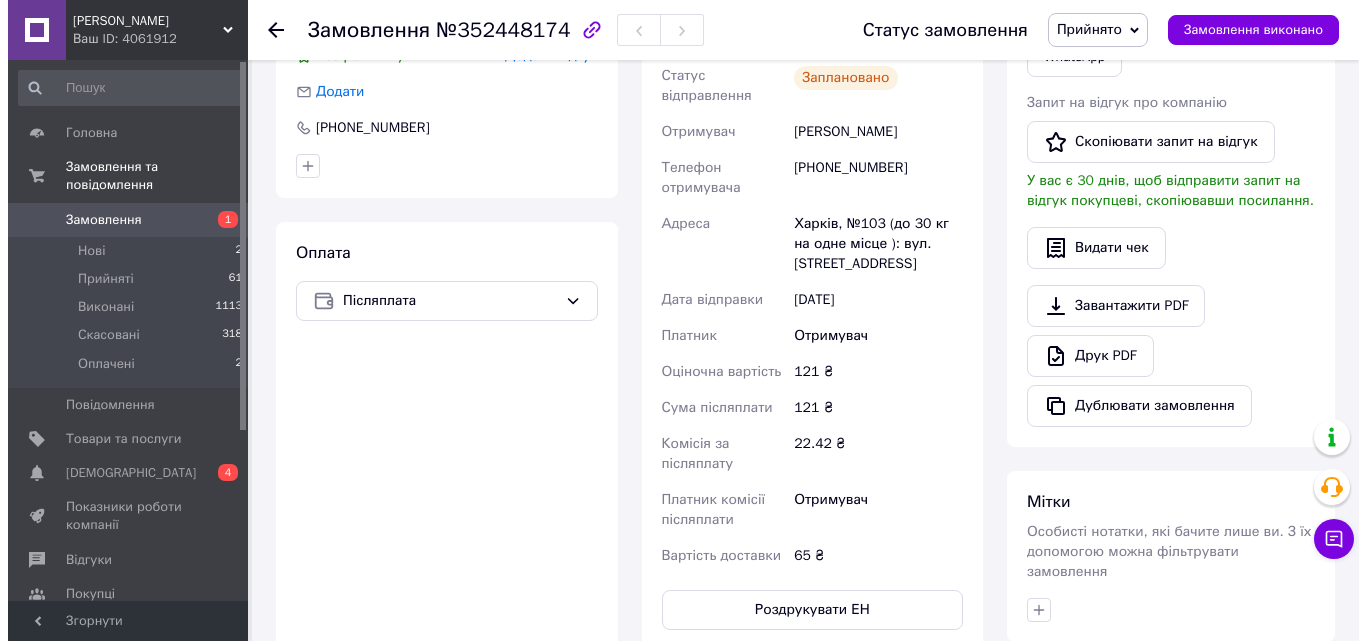 scroll, scrollTop: 0, scrollLeft: 0, axis: both 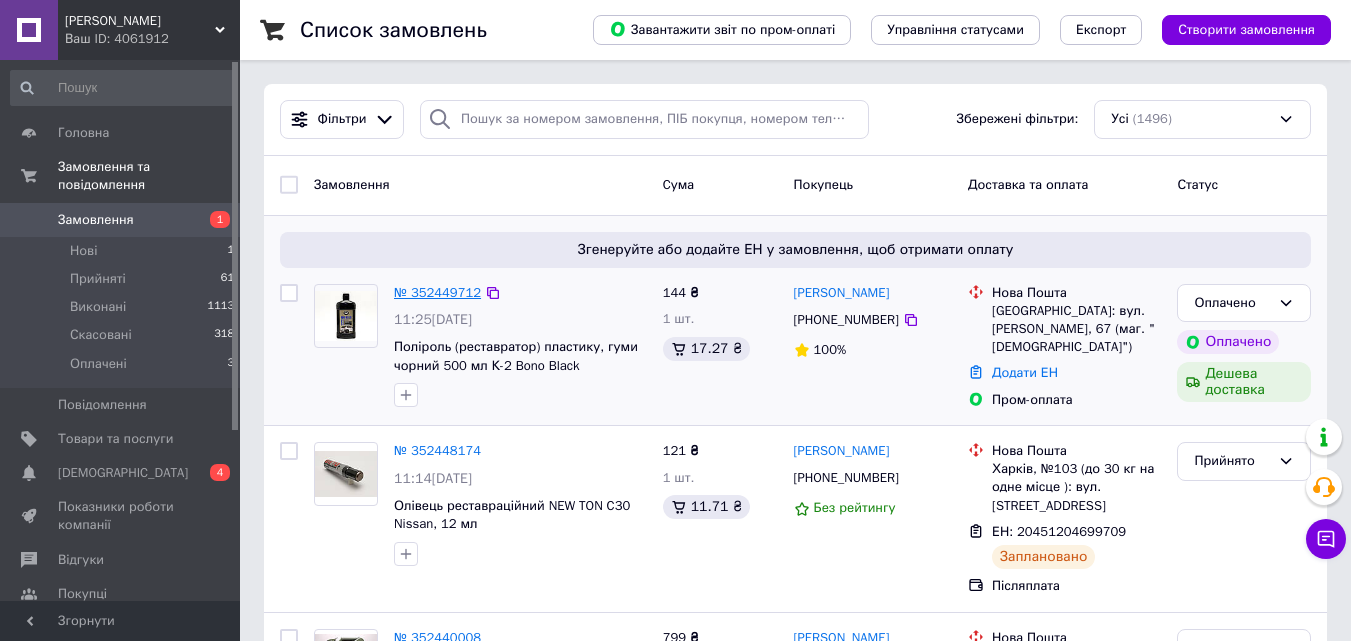 click on "№ 352449712" at bounding box center [437, 292] 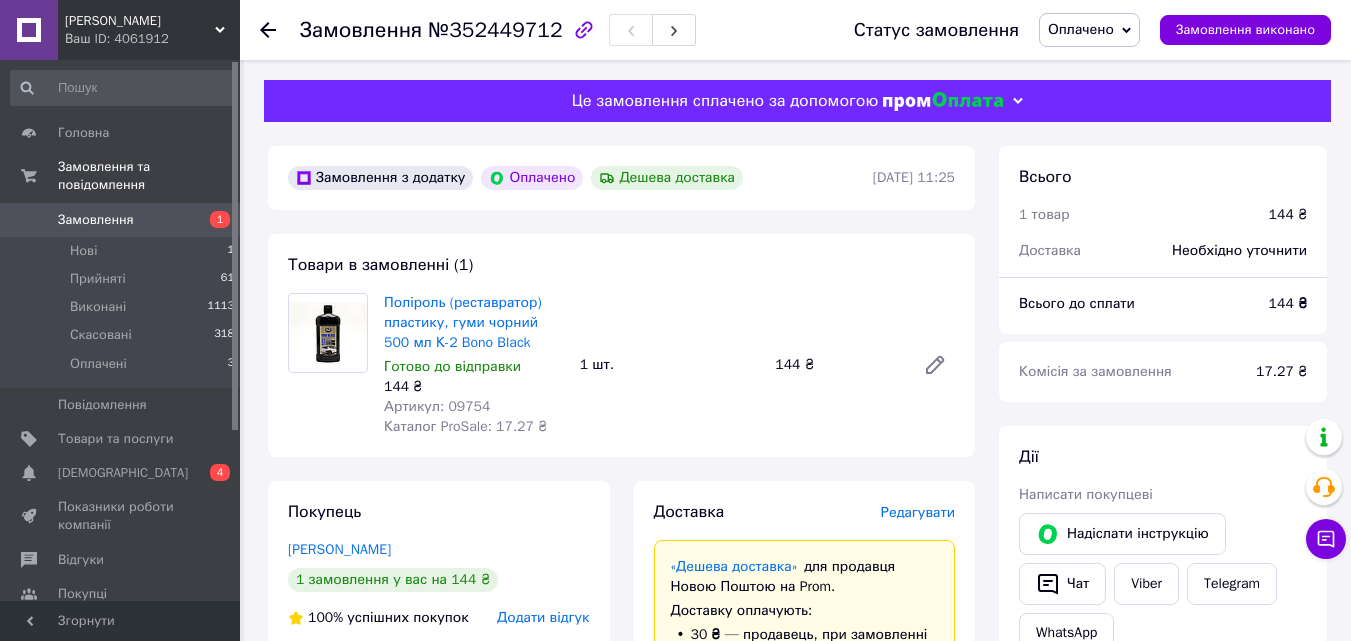 click on "Редагувати" at bounding box center [918, 512] 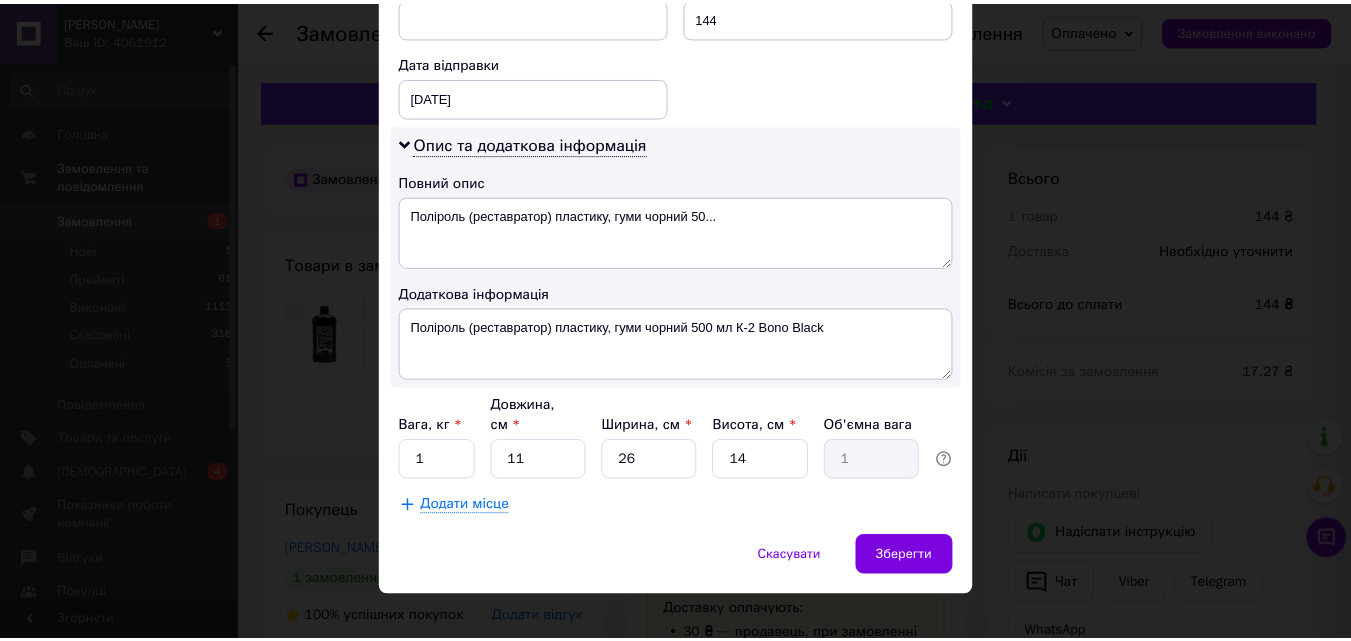 scroll, scrollTop: 931, scrollLeft: 0, axis: vertical 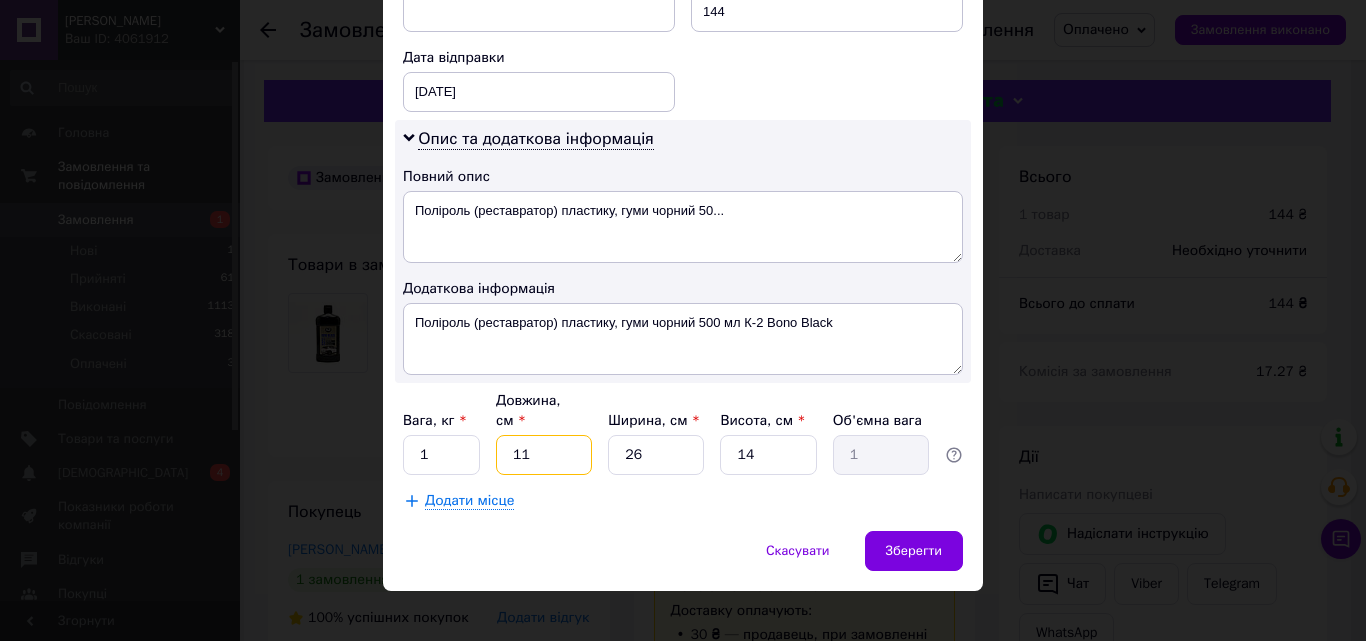 drag, startPoint x: 514, startPoint y: 435, endPoint x: 441, endPoint y: 435, distance: 73 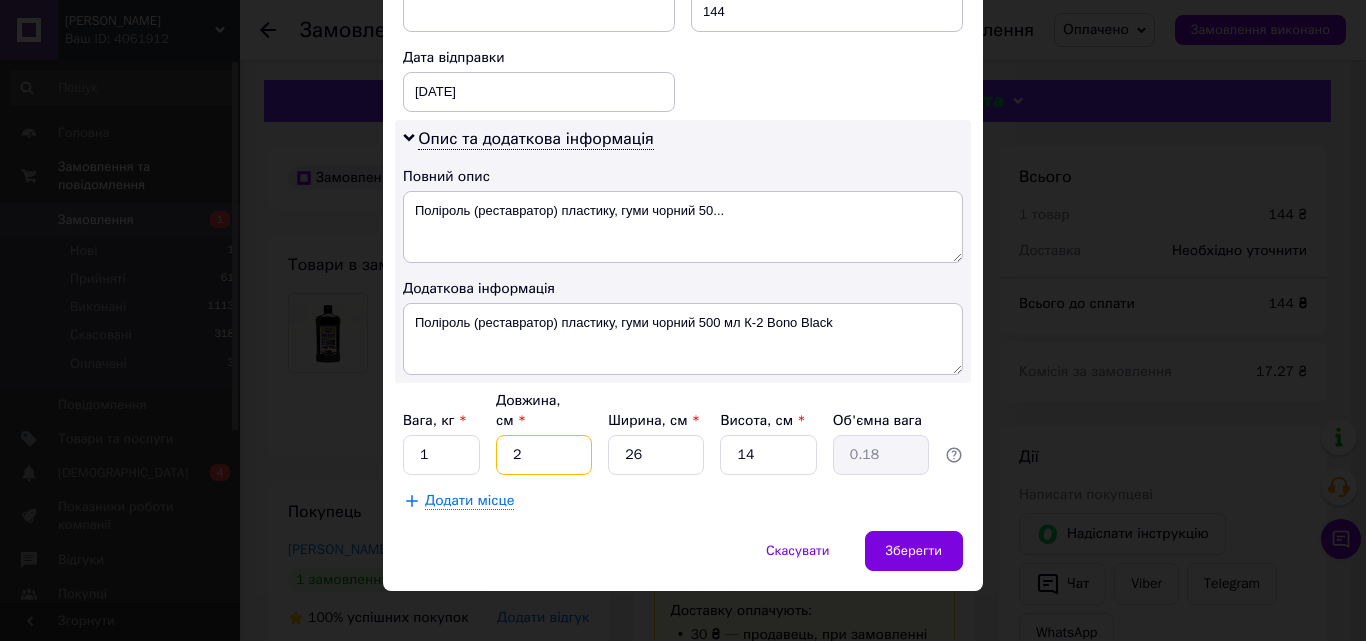 type on "24" 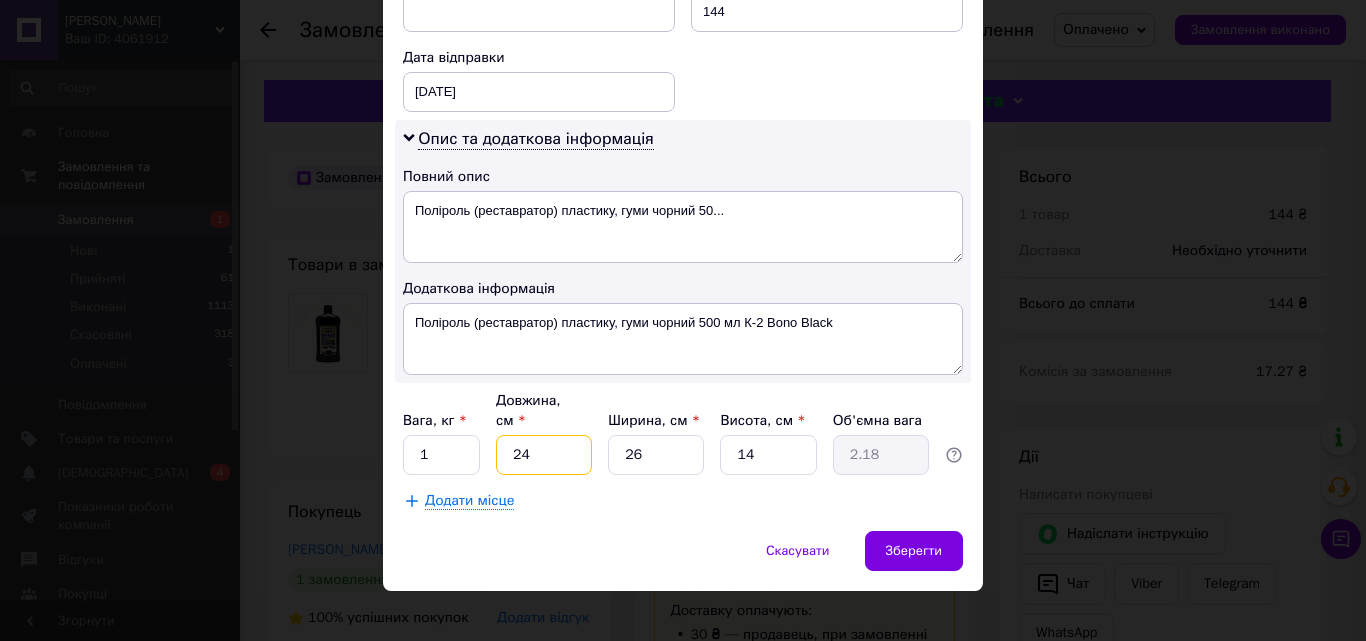 type on "24" 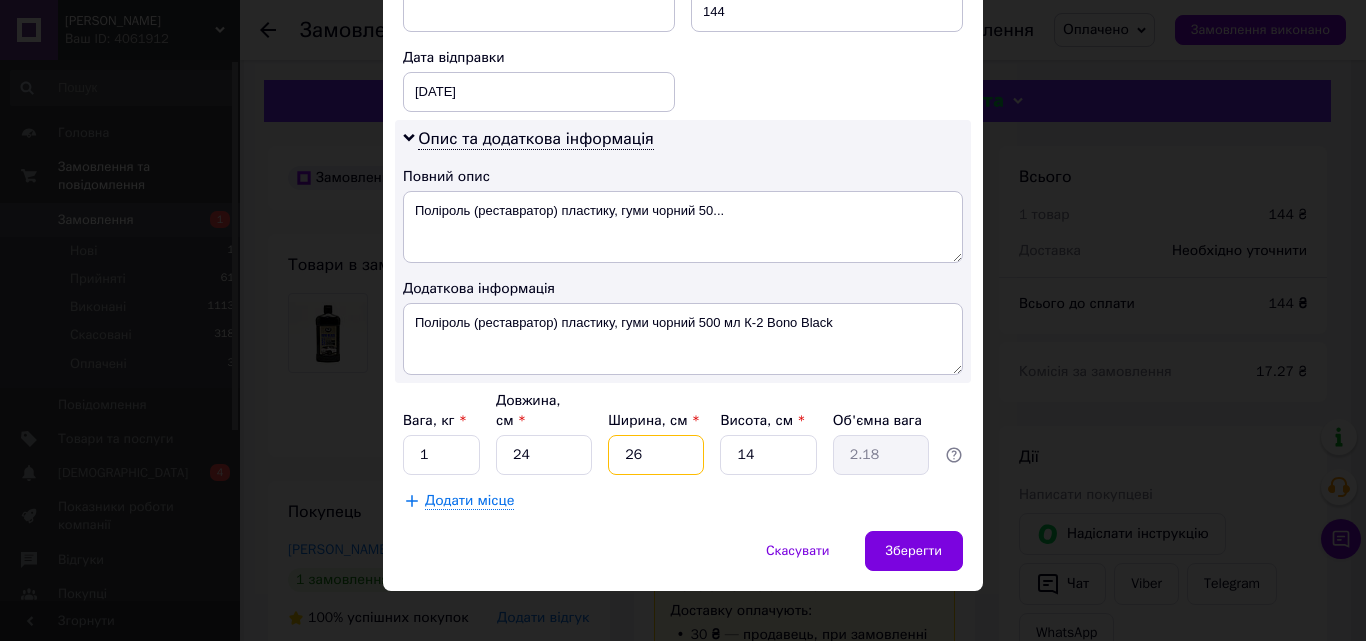 type on "1" 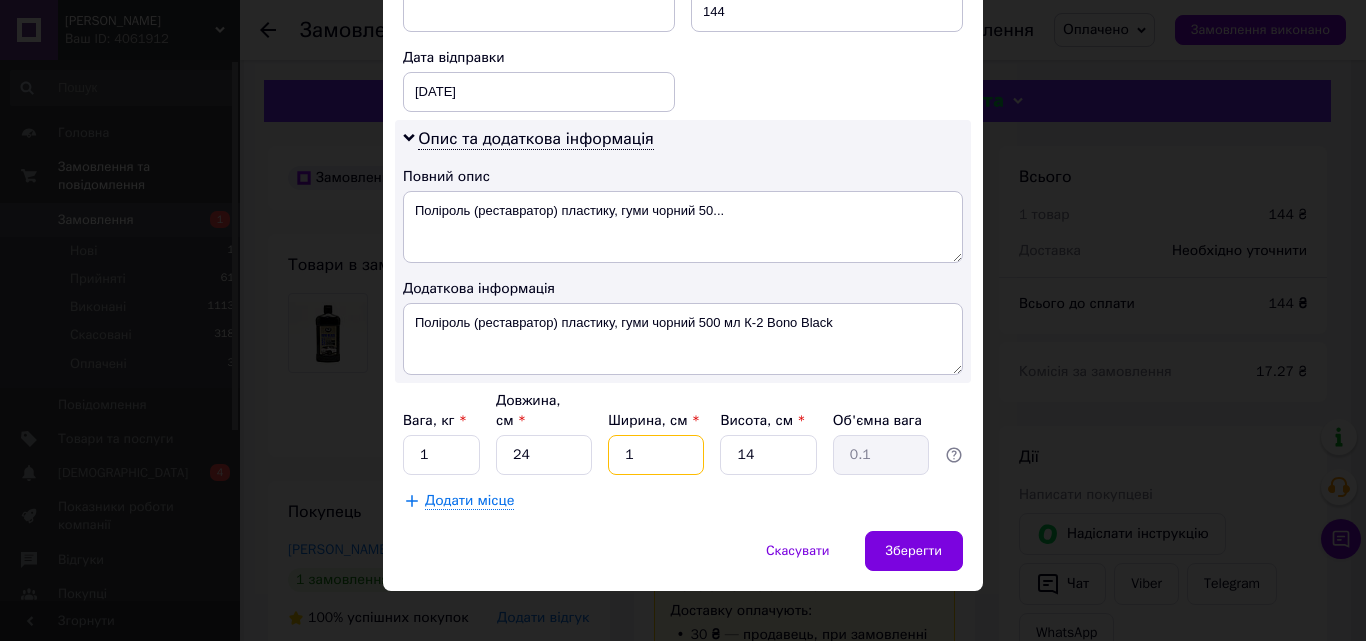type on "12" 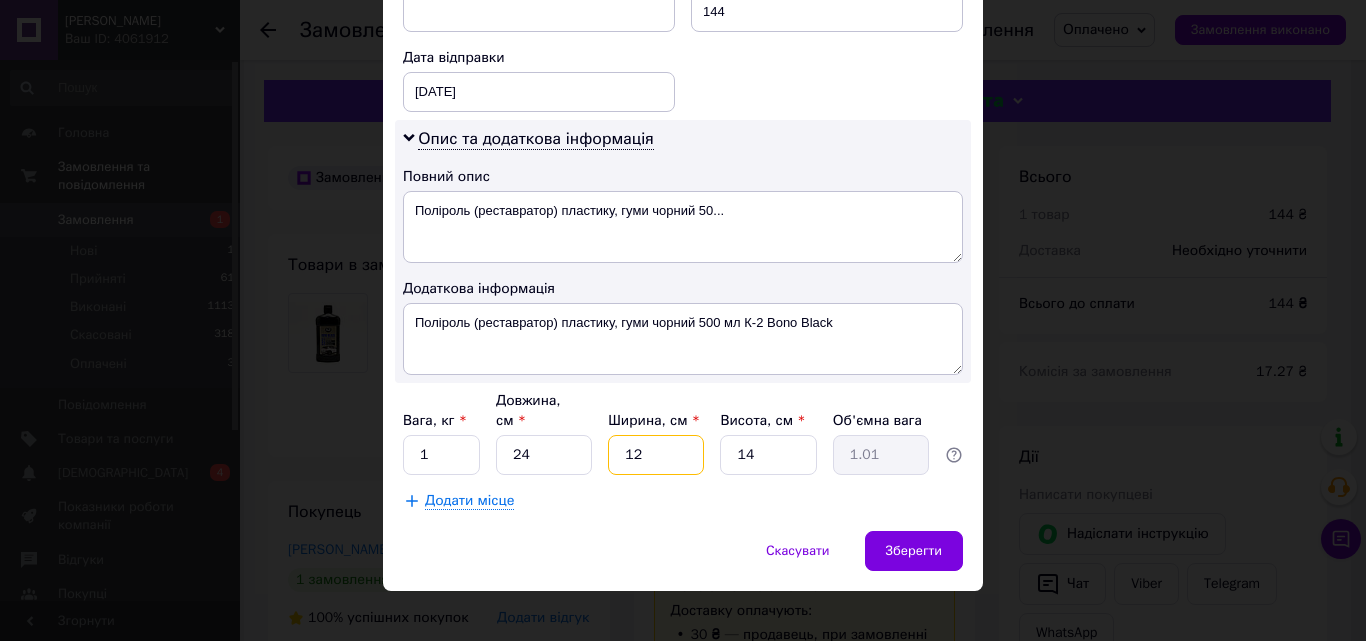 type on "12" 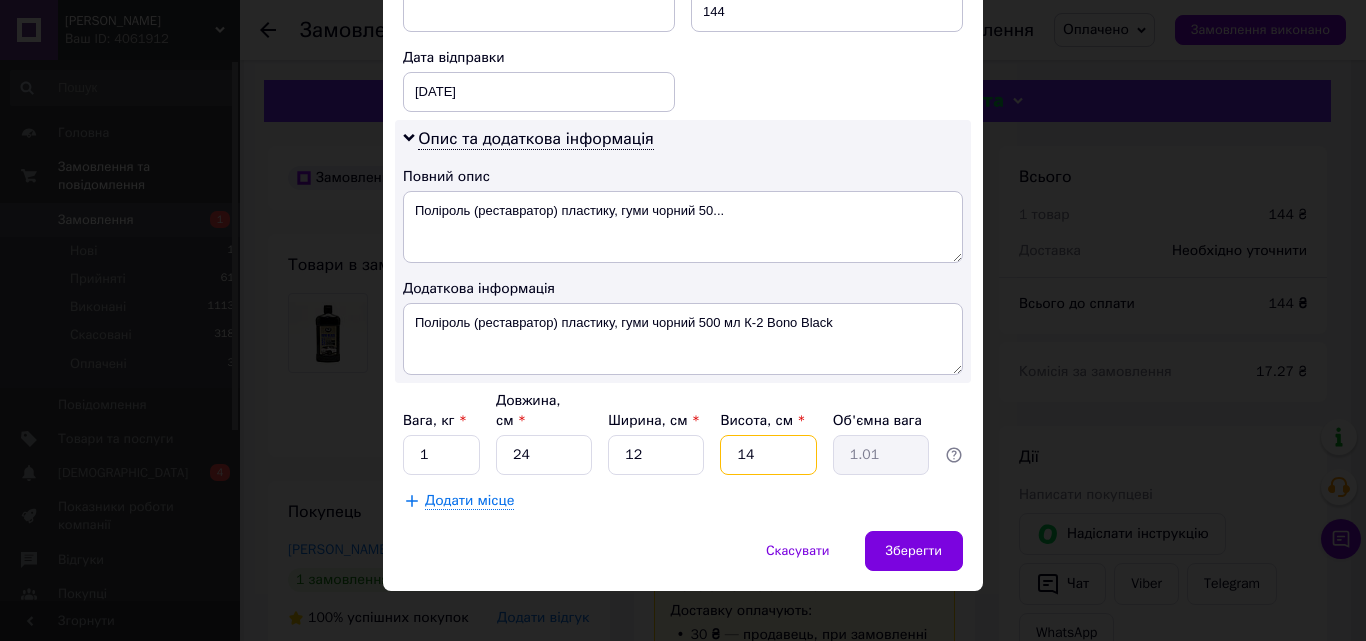 type on "9" 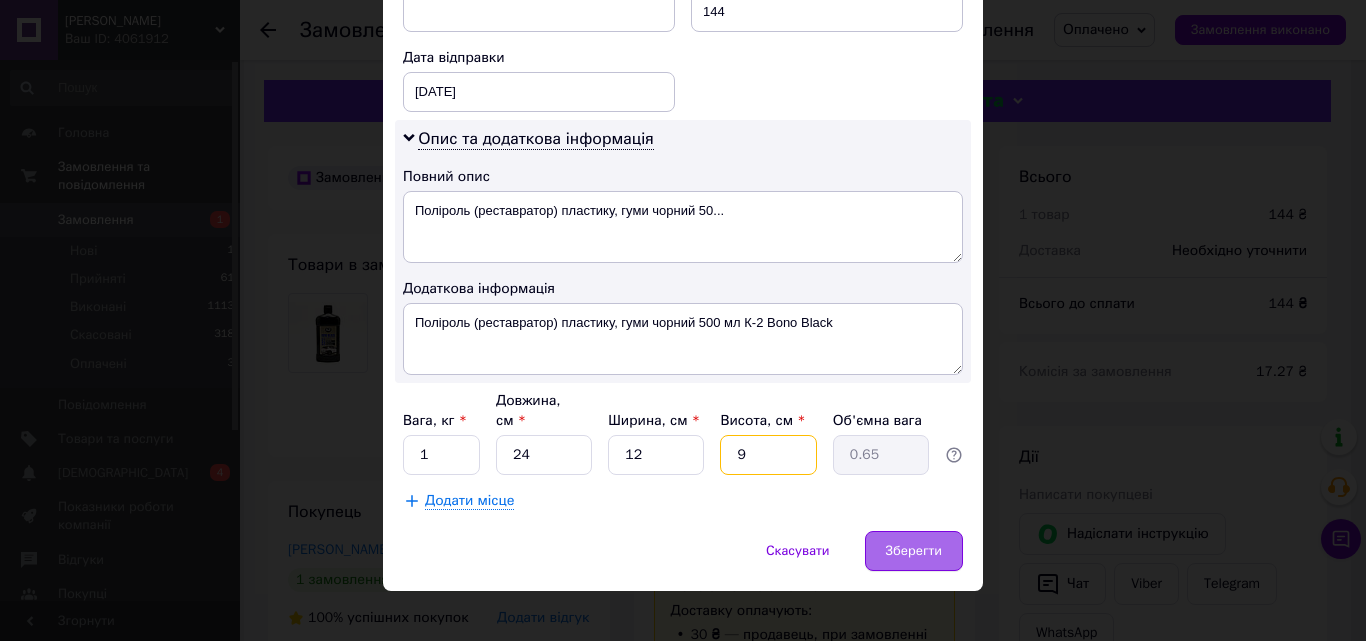 type on "9" 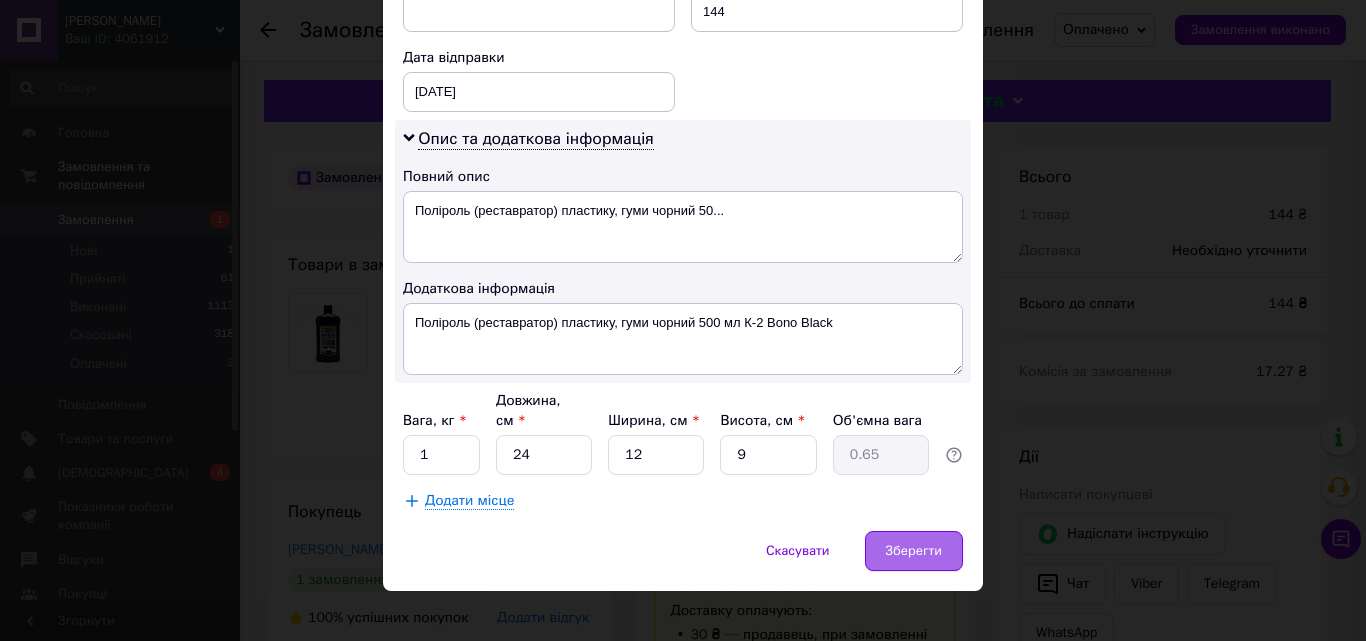 click on "Зберегти" at bounding box center (914, 551) 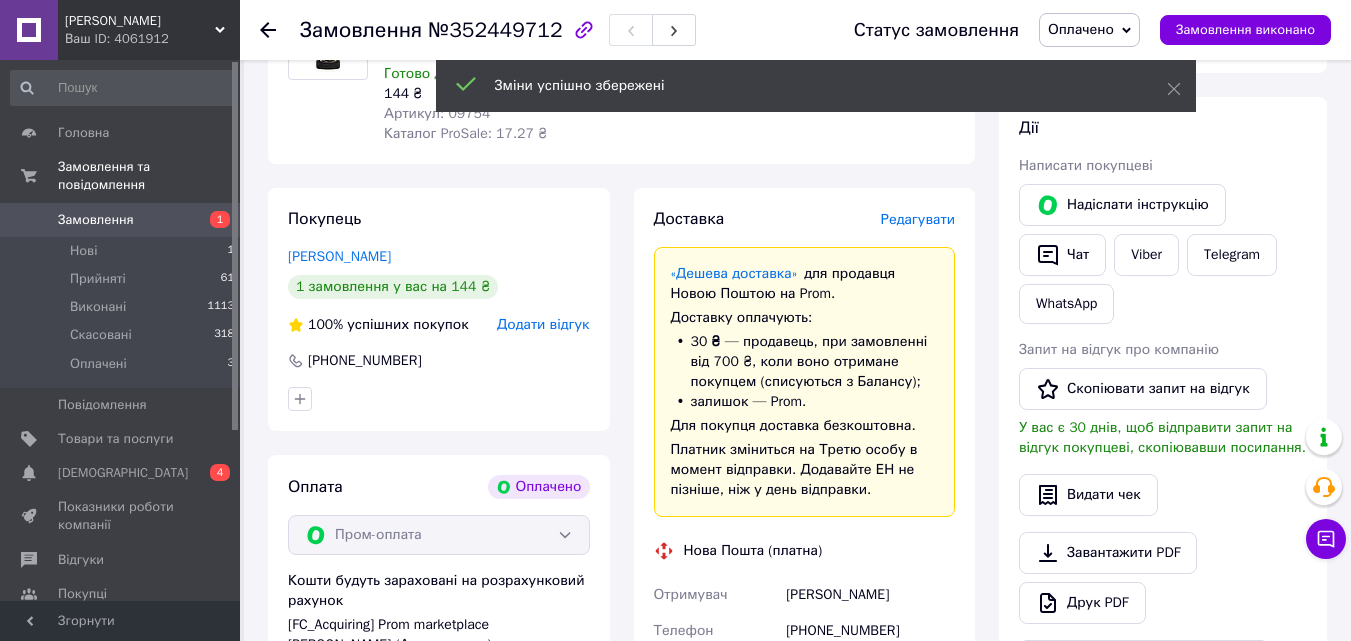 scroll, scrollTop: 700, scrollLeft: 0, axis: vertical 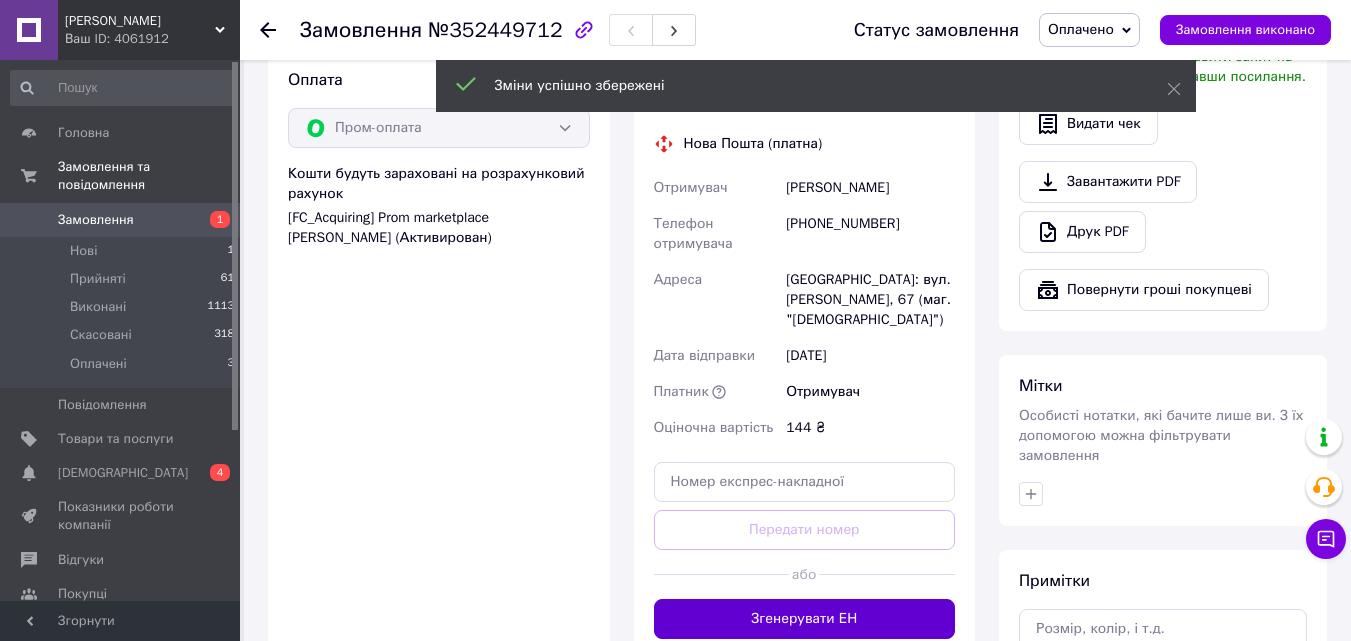 click on "Згенерувати ЕН" at bounding box center (805, 619) 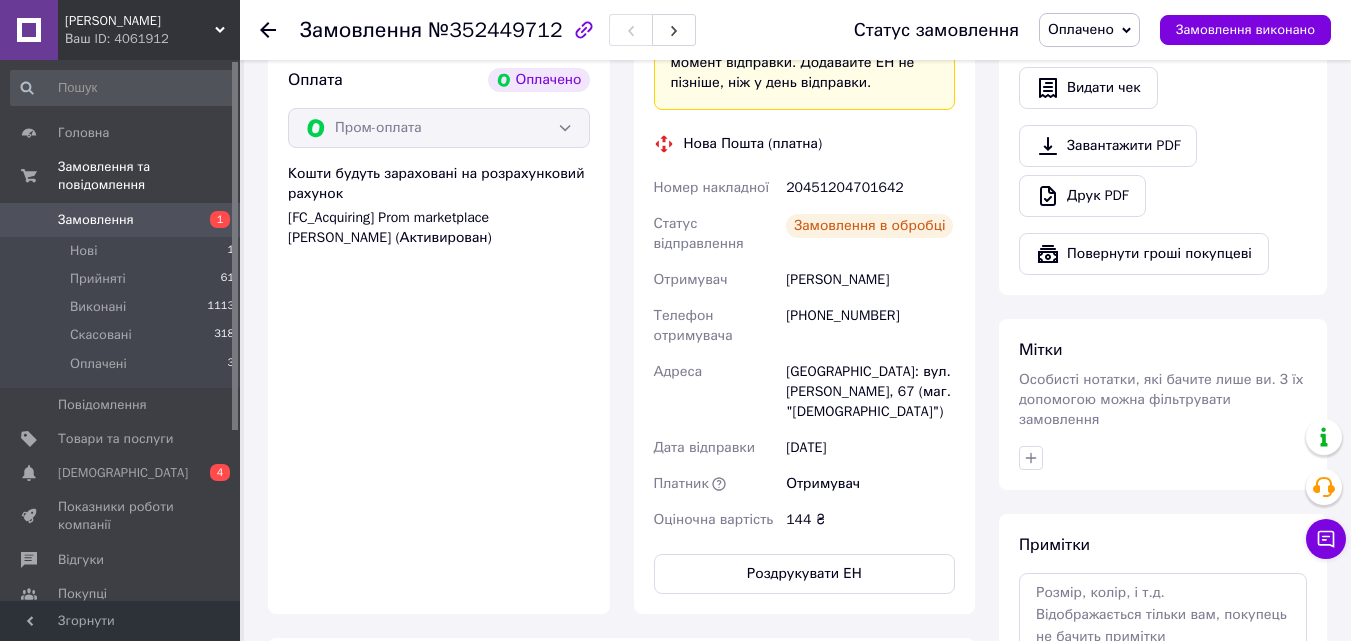 click on "Оплачено" at bounding box center [1081, 29] 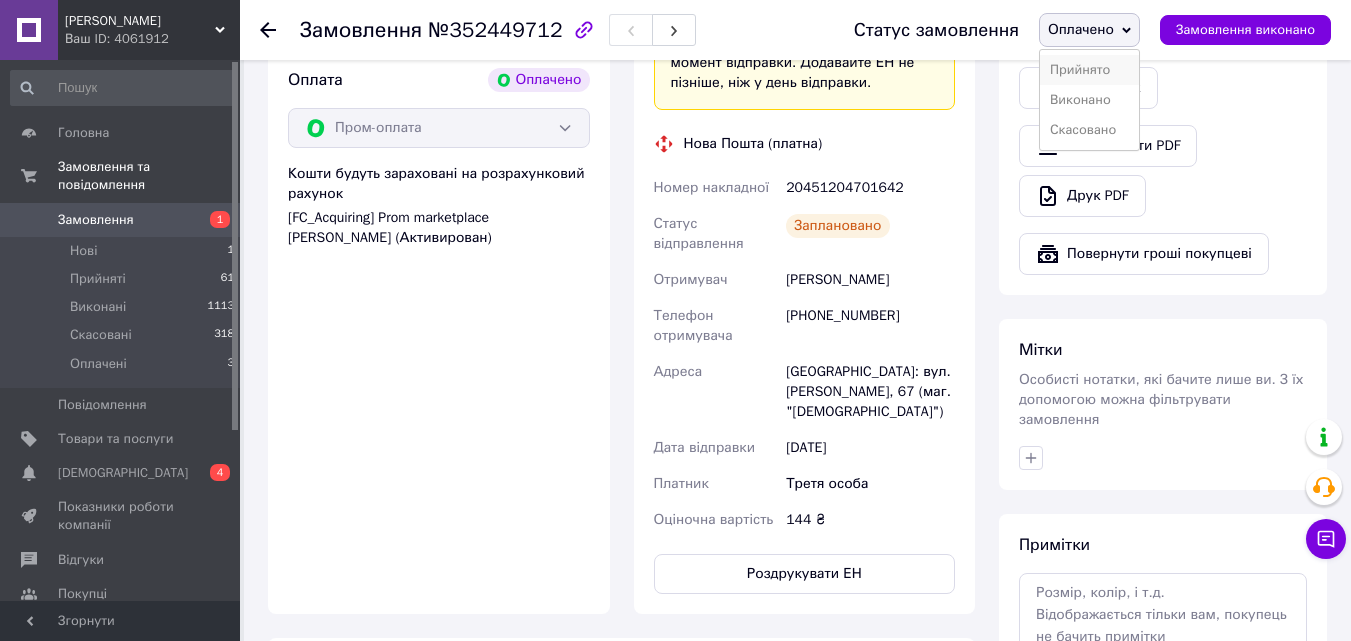 click on "Прийнято" at bounding box center [1089, 70] 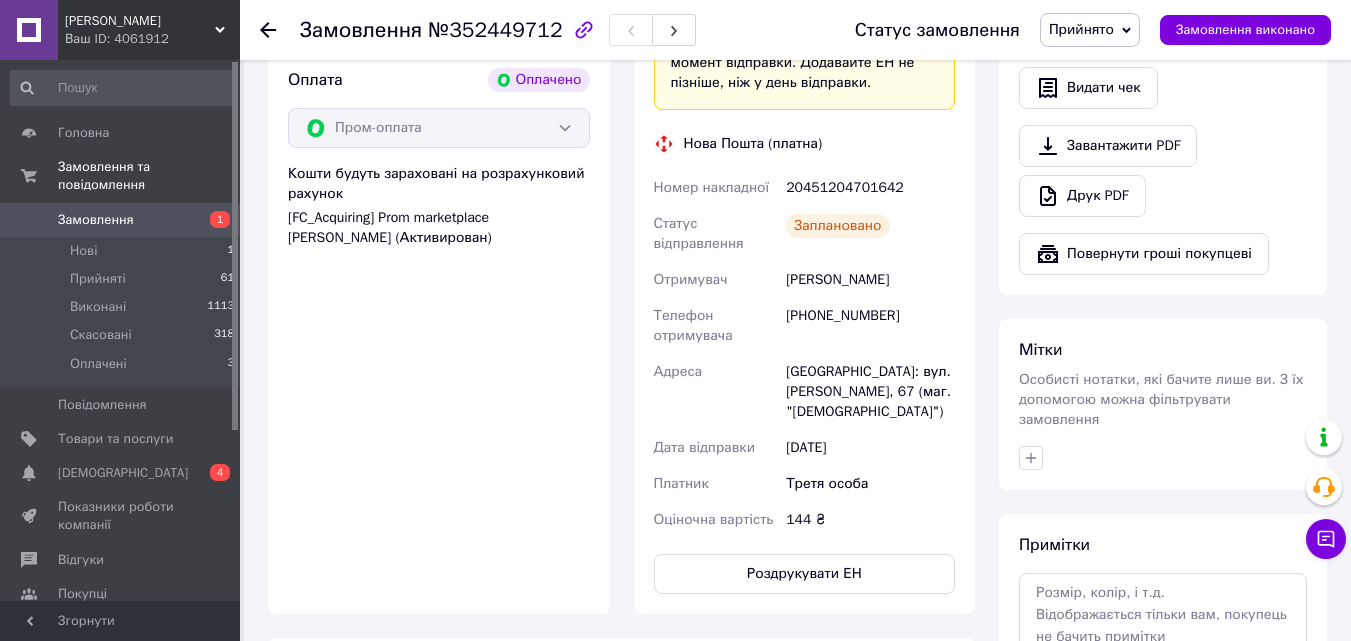 click on "Замовлення" at bounding box center [96, 220] 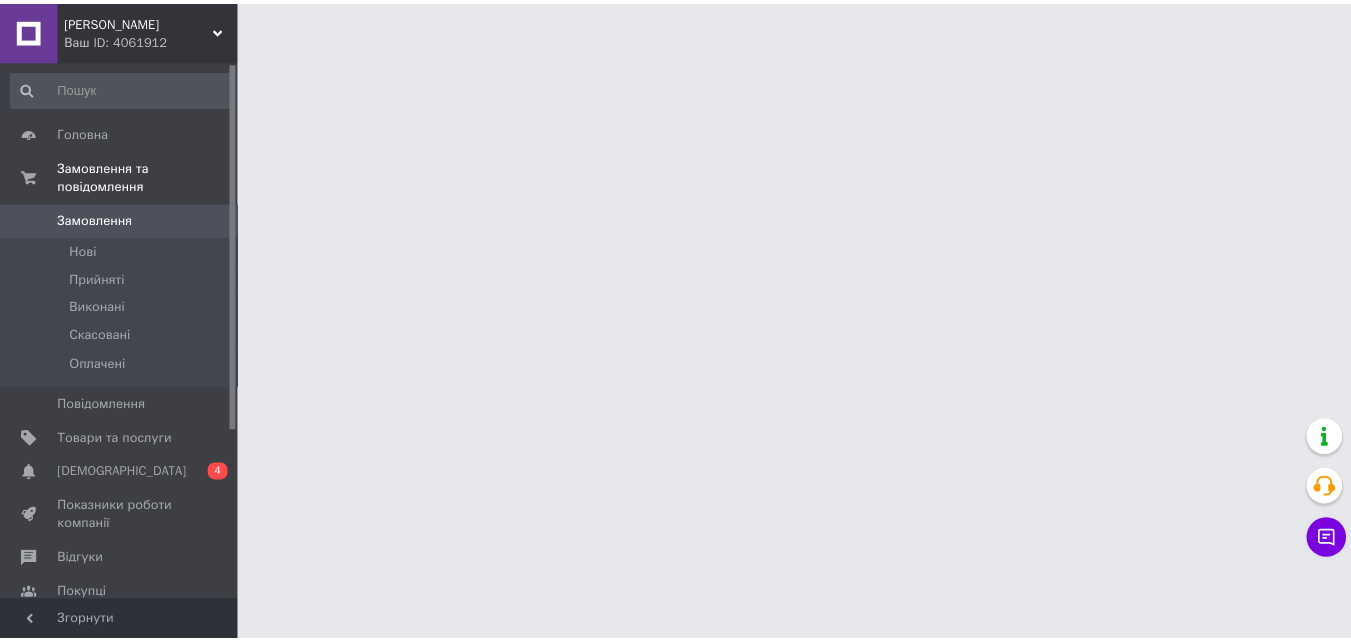 scroll, scrollTop: 0, scrollLeft: 0, axis: both 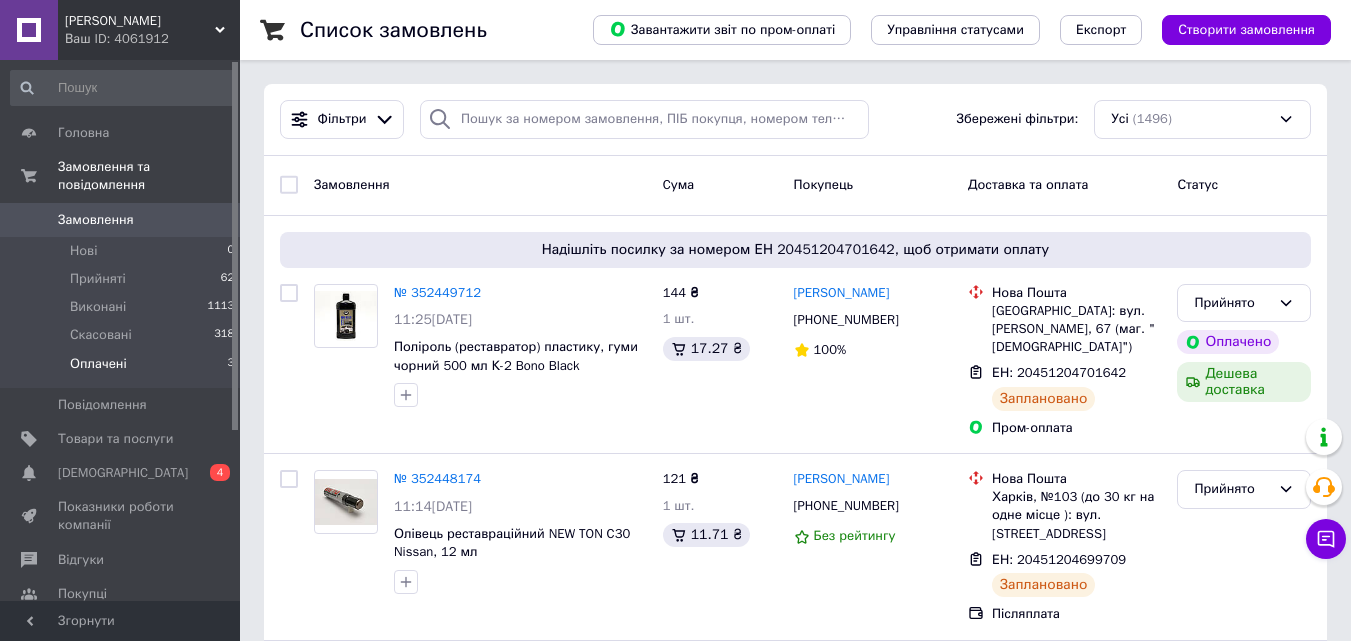 click on "Оплачені 3" at bounding box center [123, 369] 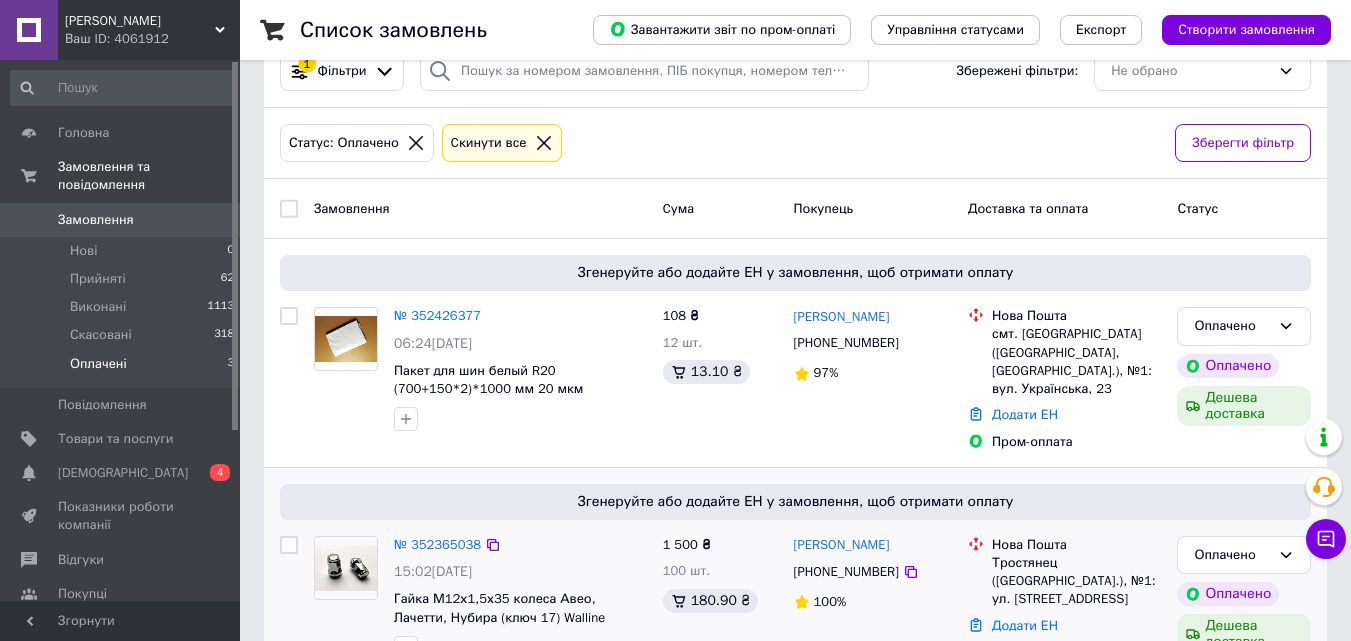 scroll, scrollTop: 0, scrollLeft: 0, axis: both 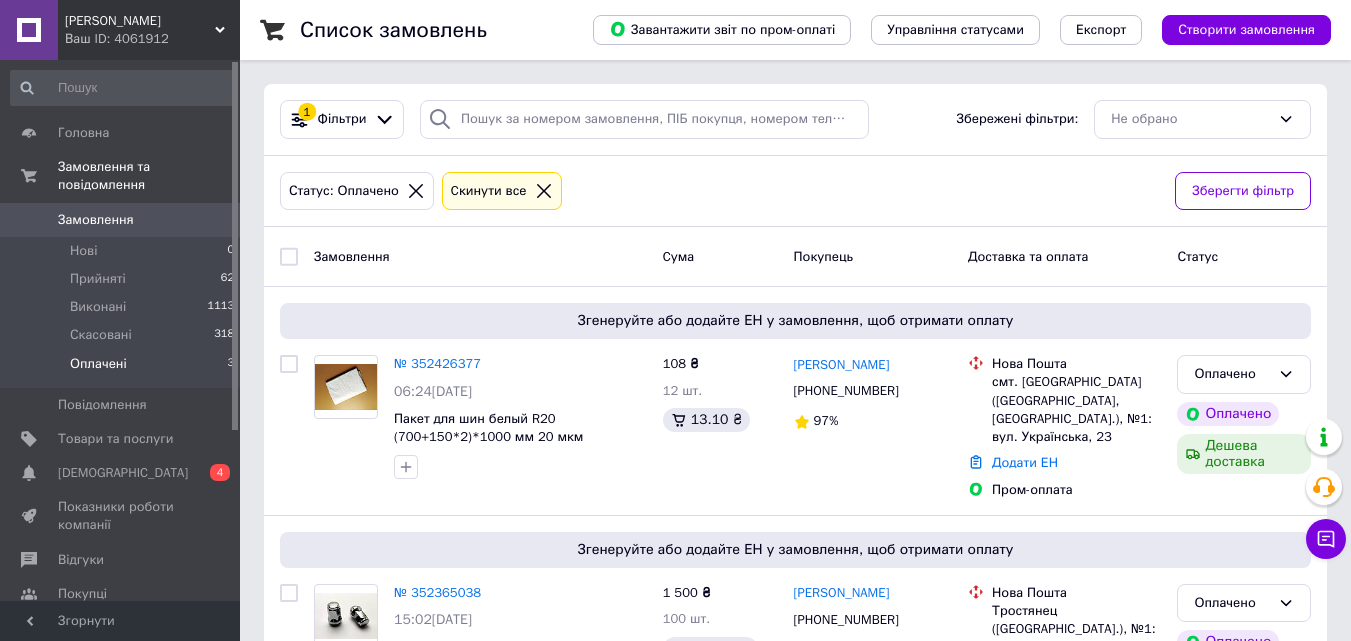 click on "Замовлення" at bounding box center (121, 220) 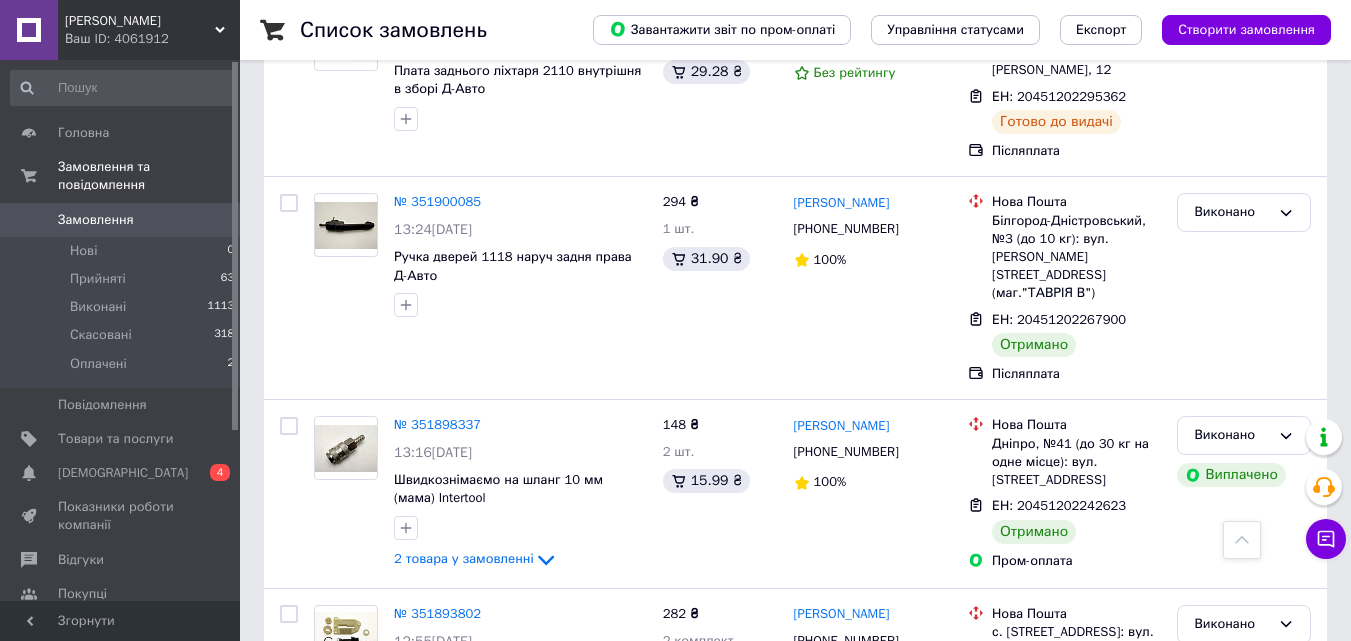 scroll, scrollTop: 18937, scrollLeft: 0, axis: vertical 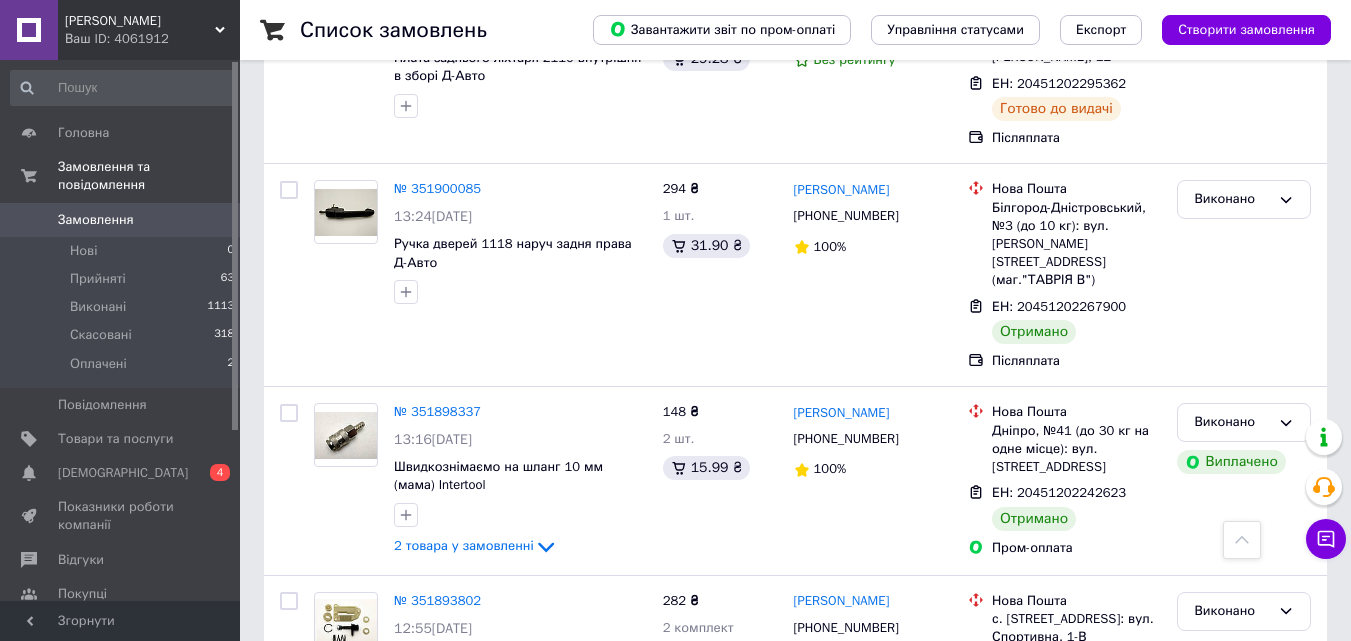 click on "2" at bounding box center [327, 1182] 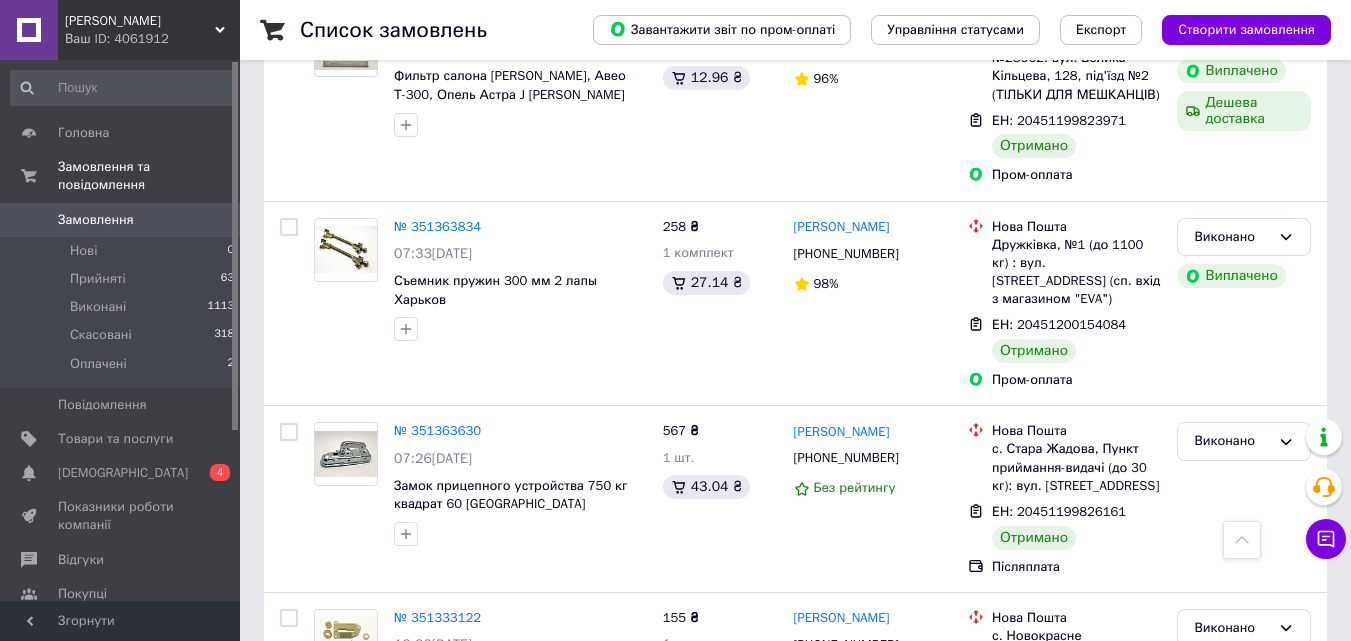 scroll, scrollTop: 18441, scrollLeft: 0, axis: vertical 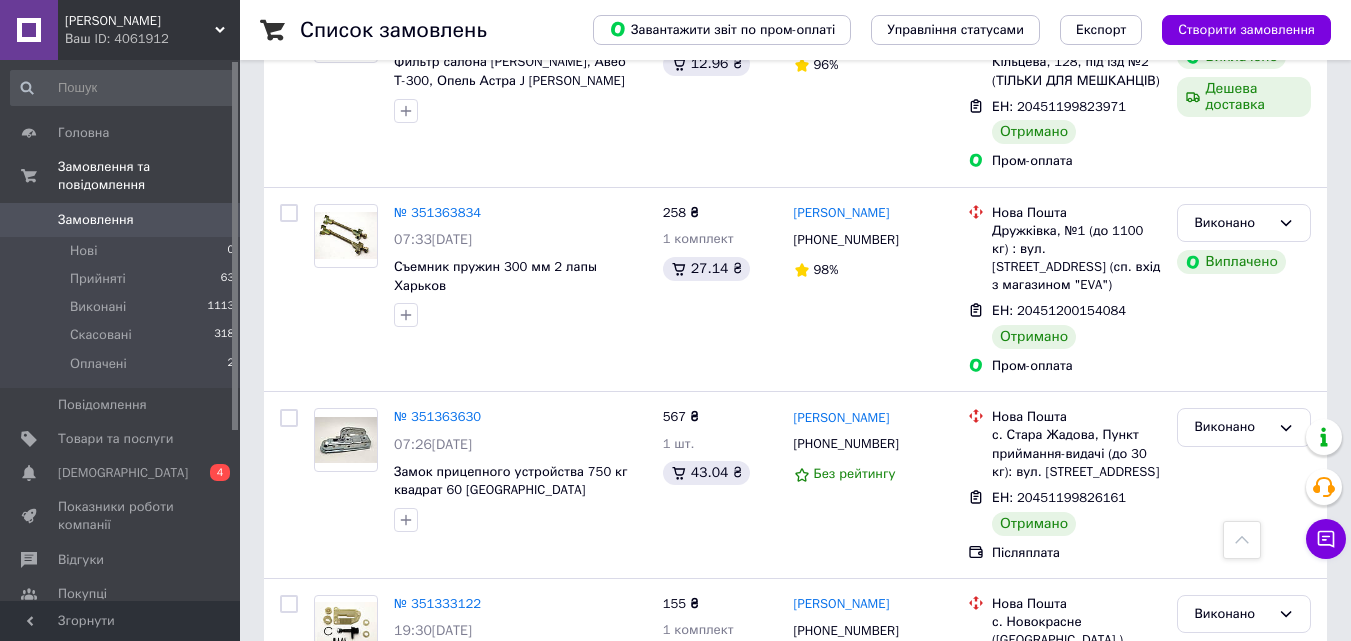 click on "3" at bounding box center (494, 1387) 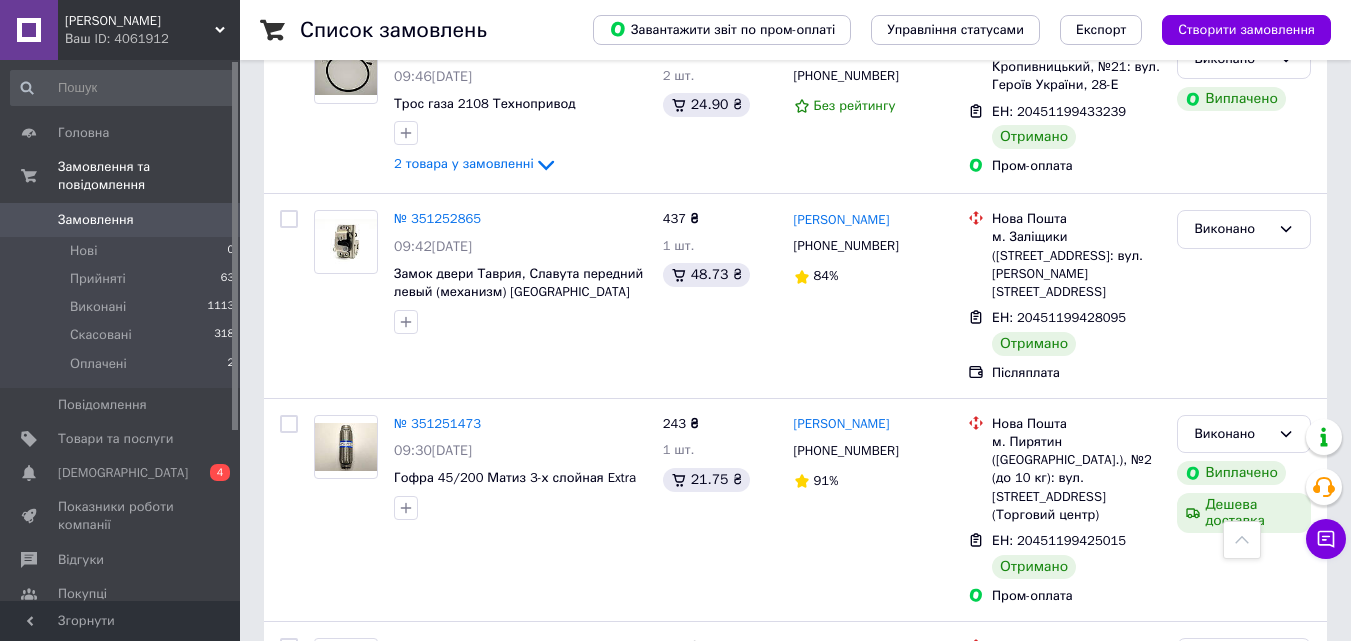 scroll, scrollTop: 1500, scrollLeft: 0, axis: vertical 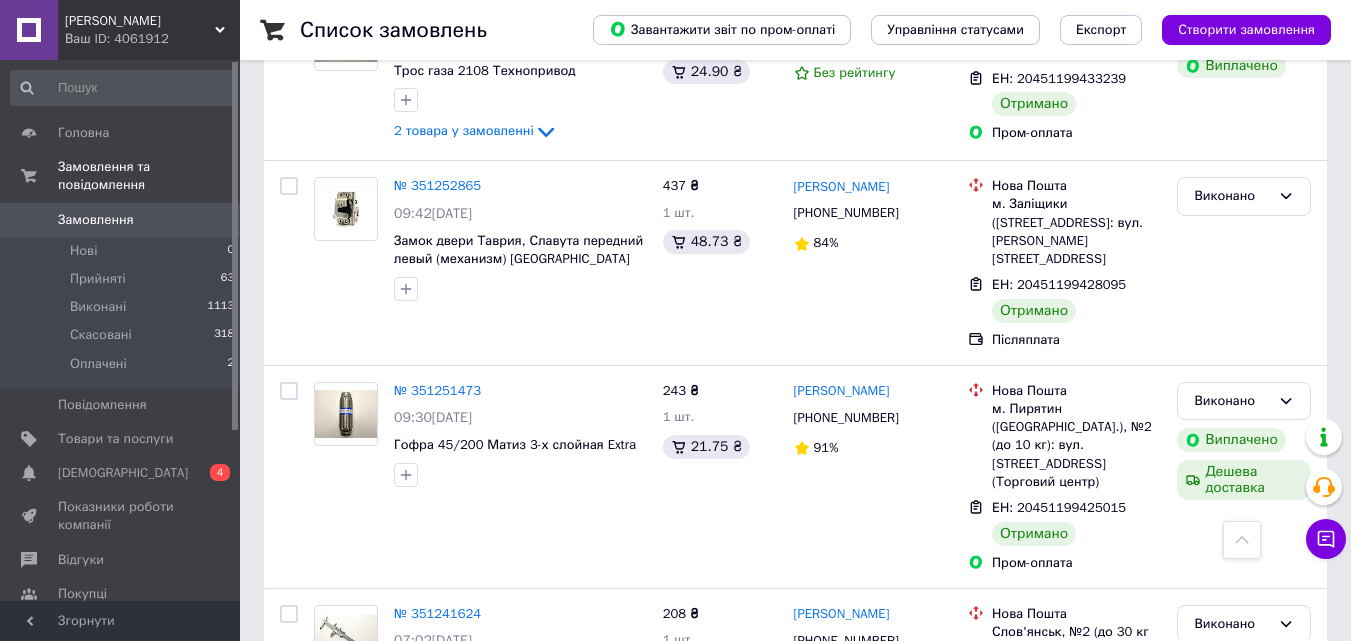click on "[PERSON_NAME]" at bounding box center [140, 21] 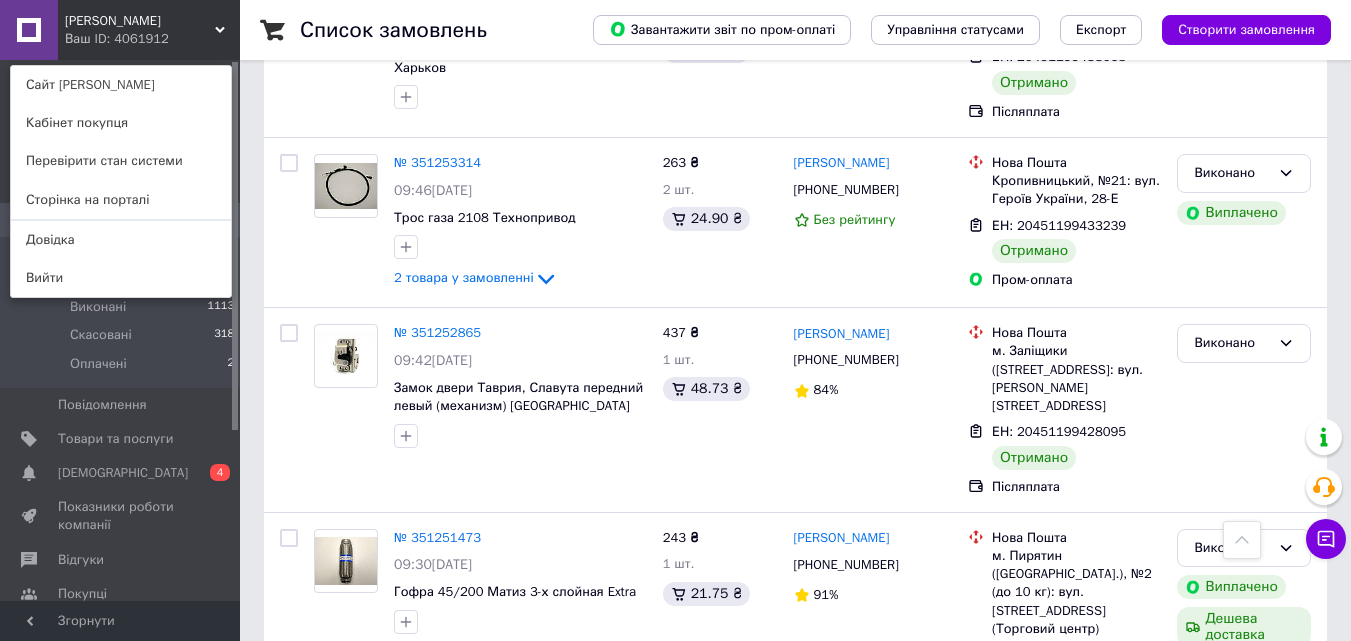 scroll, scrollTop: 900, scrollLeft: 0, axis: vertical 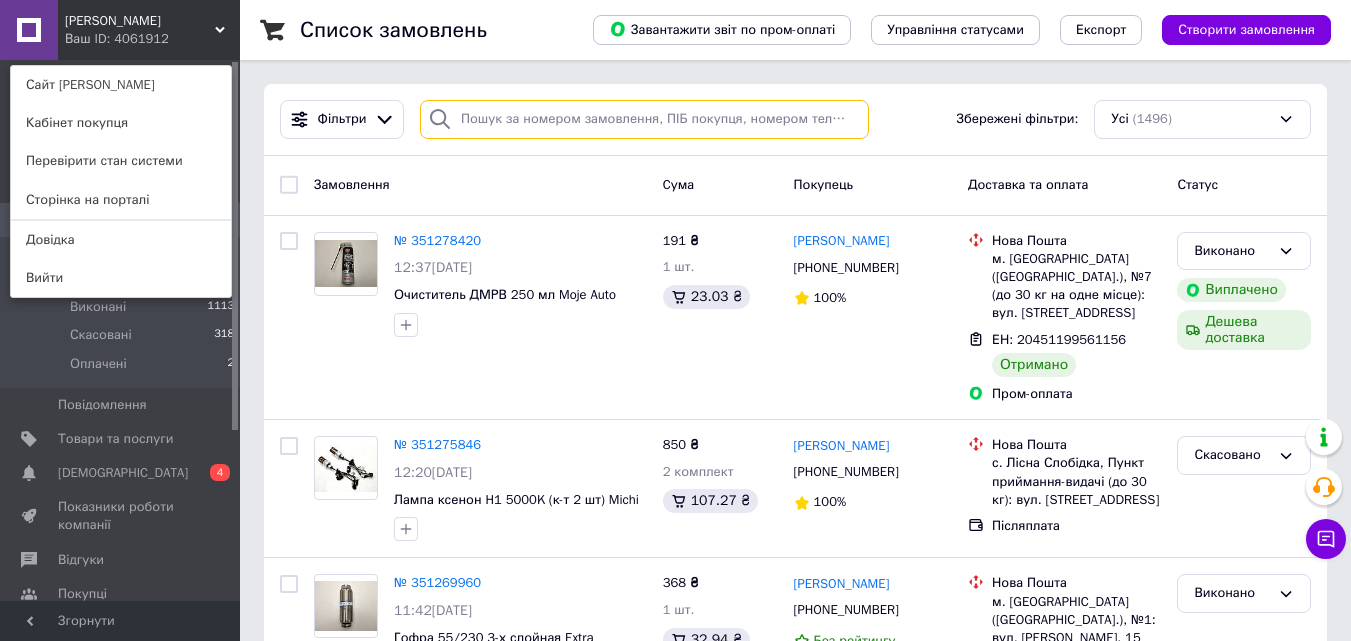 click at bounding box center (644, 119) 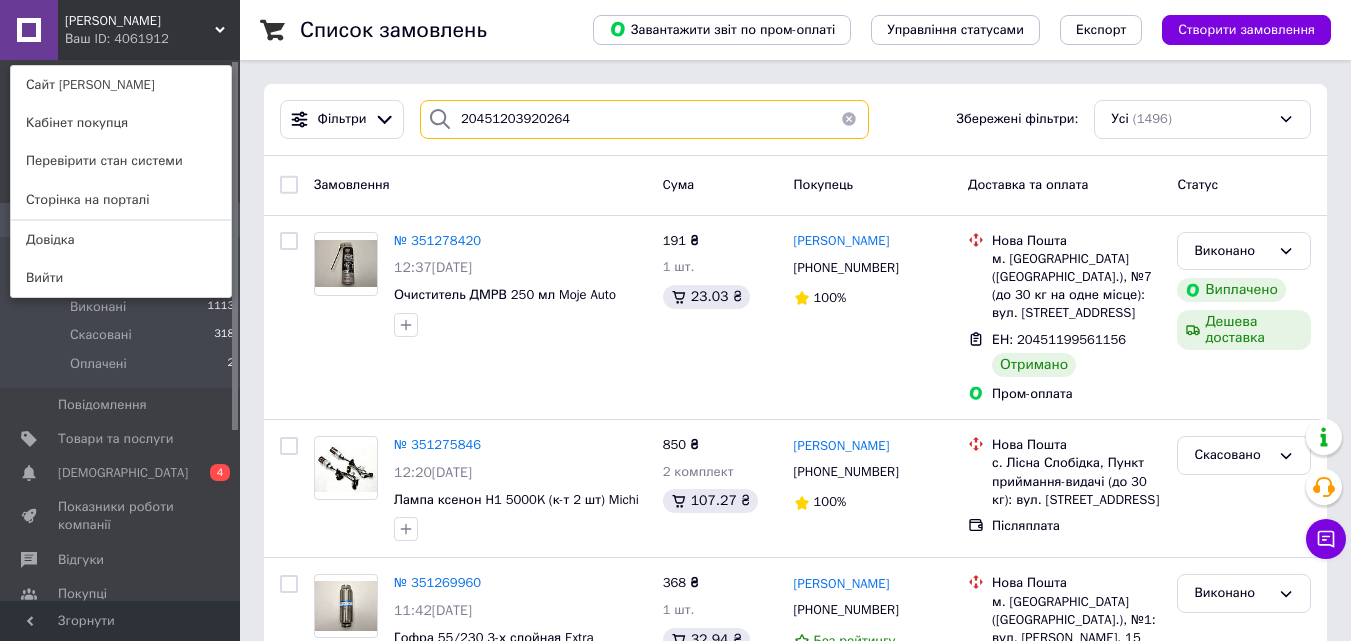 type on "20451203920264" 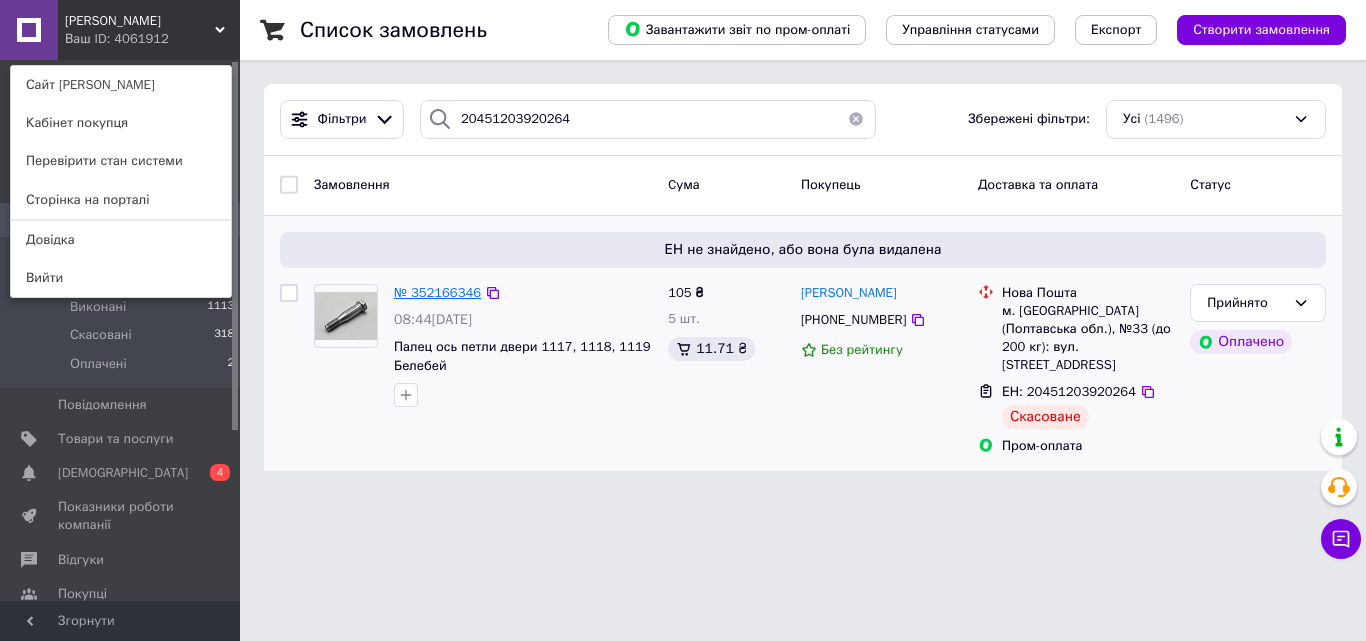 click on "№ 352166346" at bounding box center (437, 292) 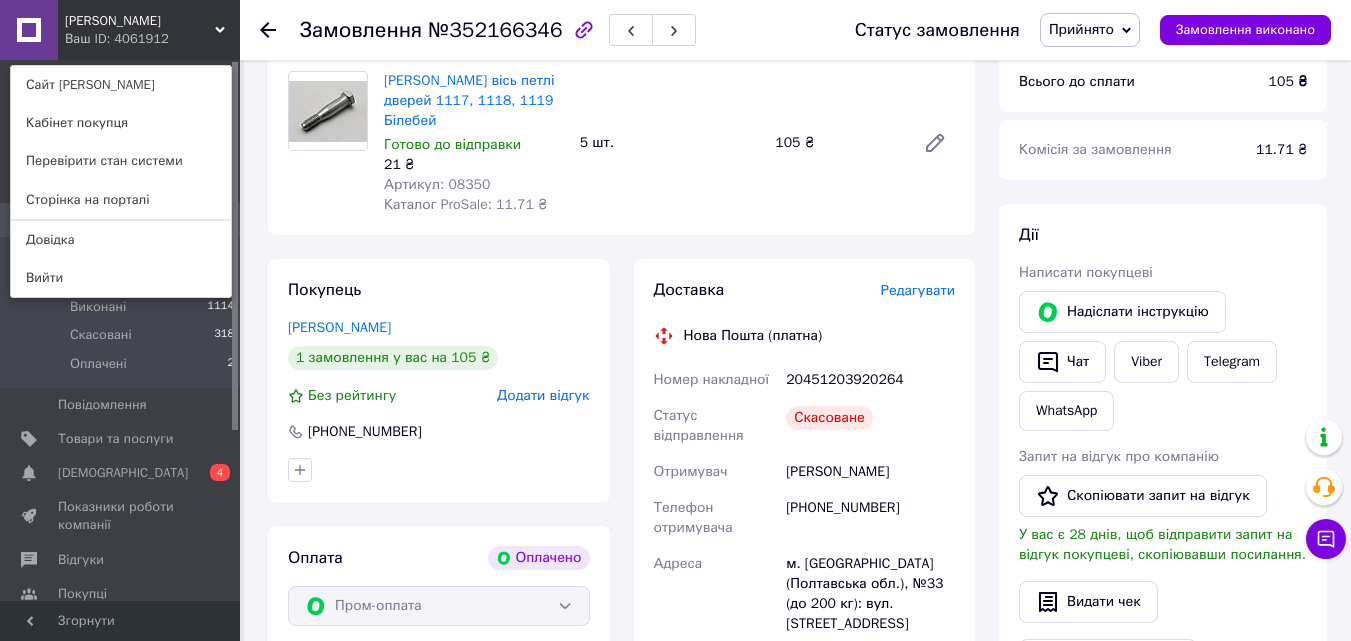 scroll, scrollTop: 200, scrollLeft: 0, axis: vertical 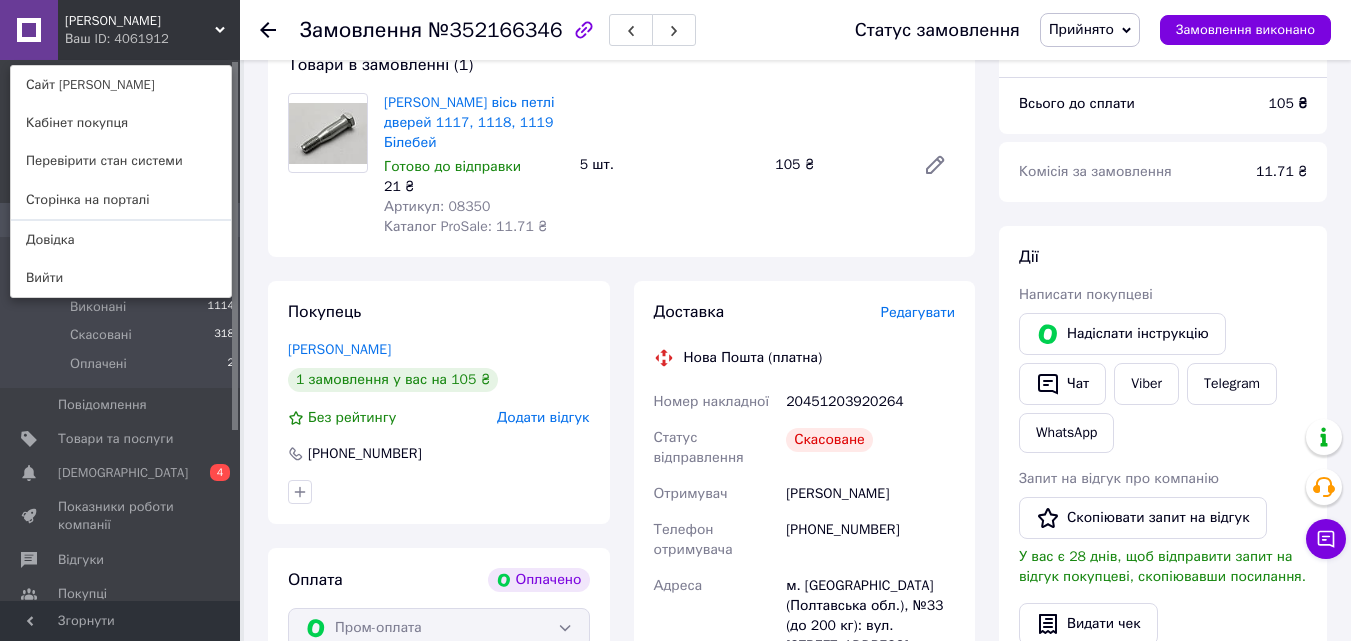 click on "20451203920264" at bounding box center [870, 402] 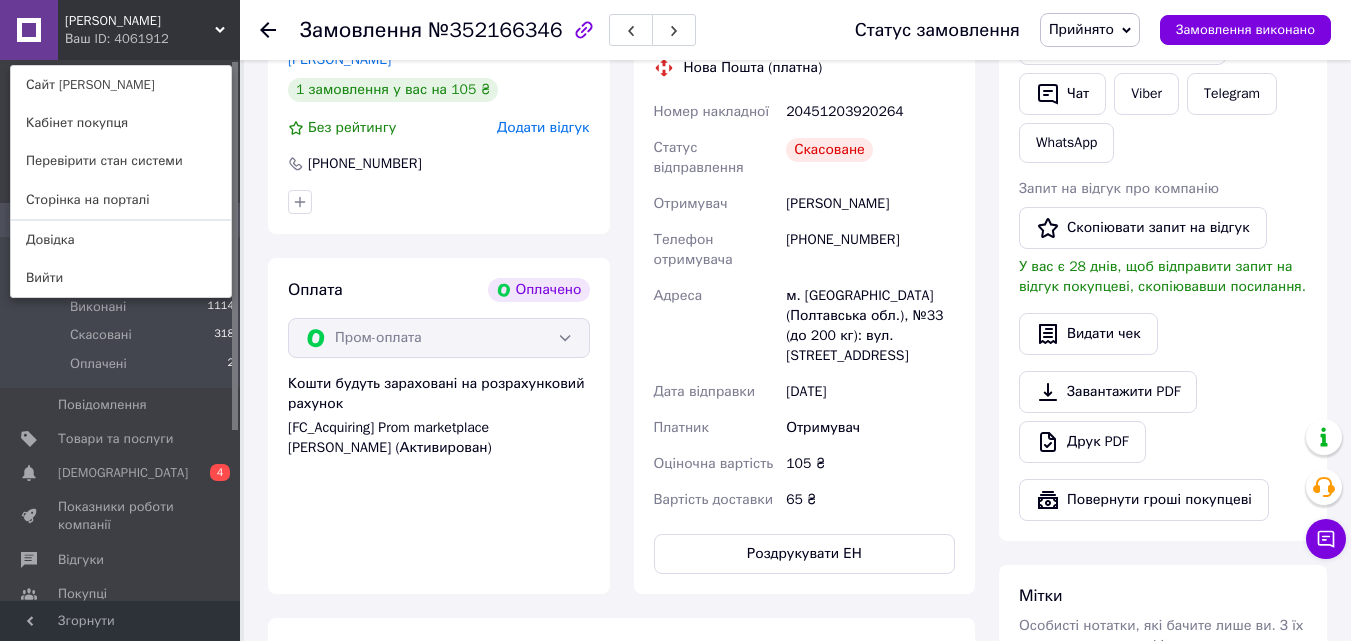 scroll, scrollTop: 478, scrollLeft: 0, axis: vertical 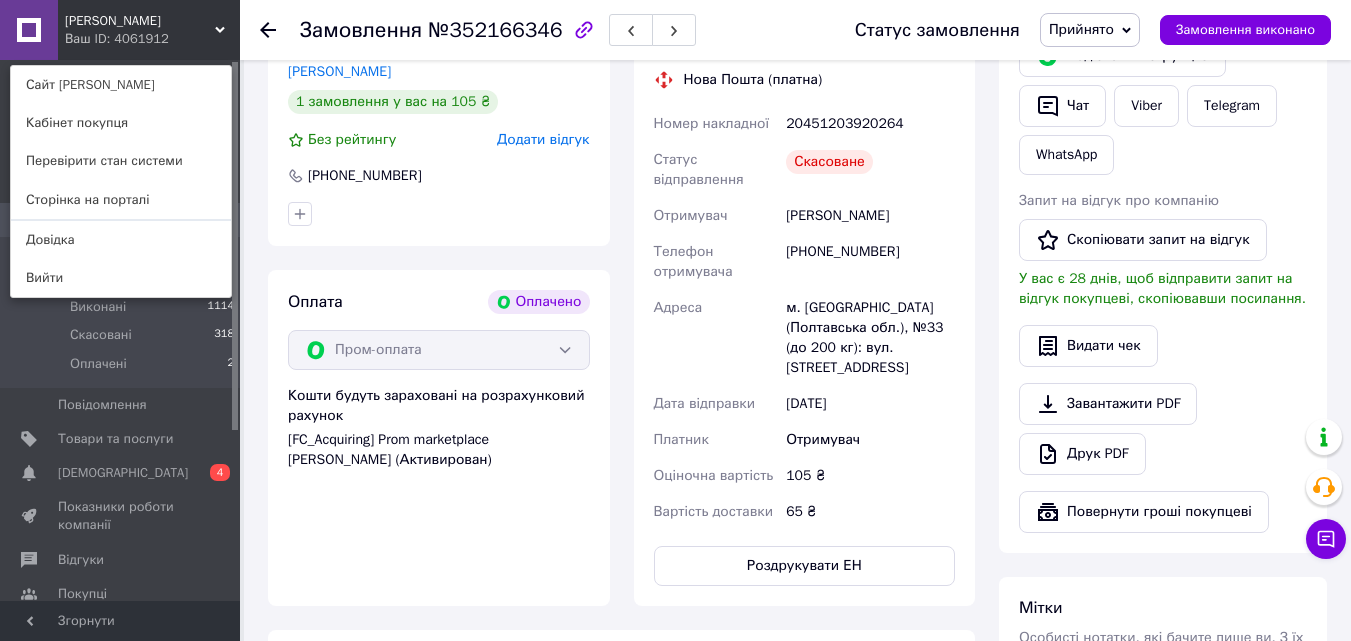 click 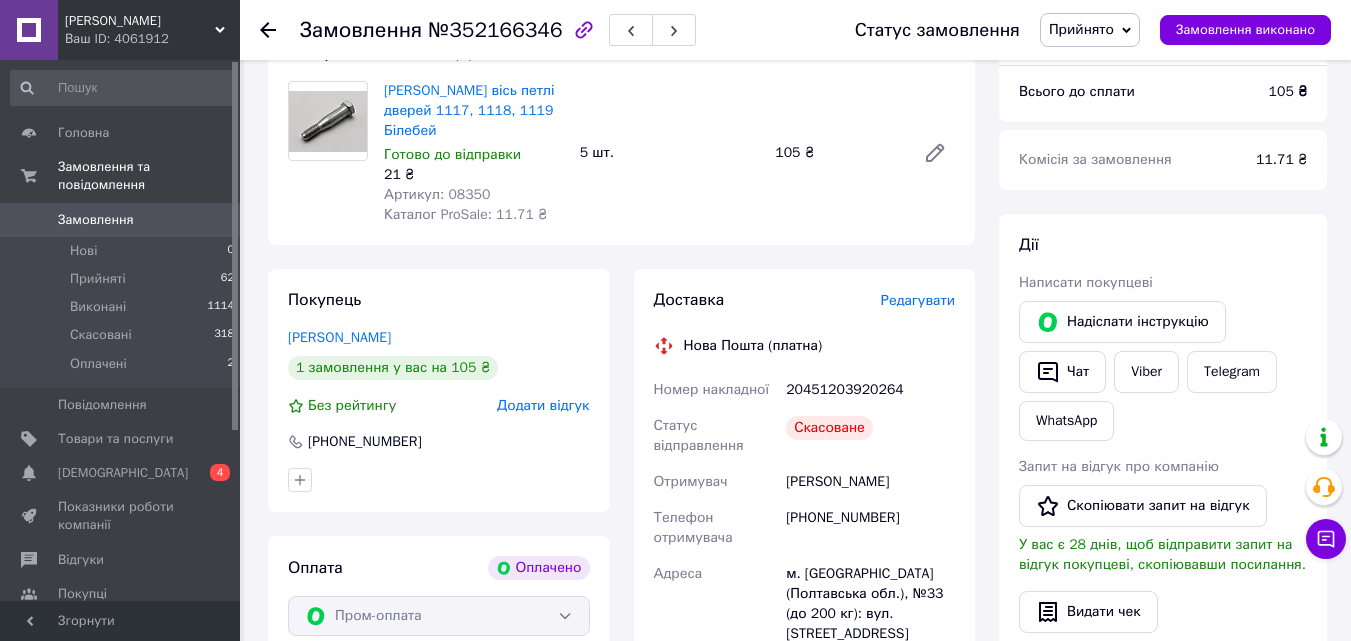 scroll, scrollTop: 178, scrollLeft: 0, axis: vertical 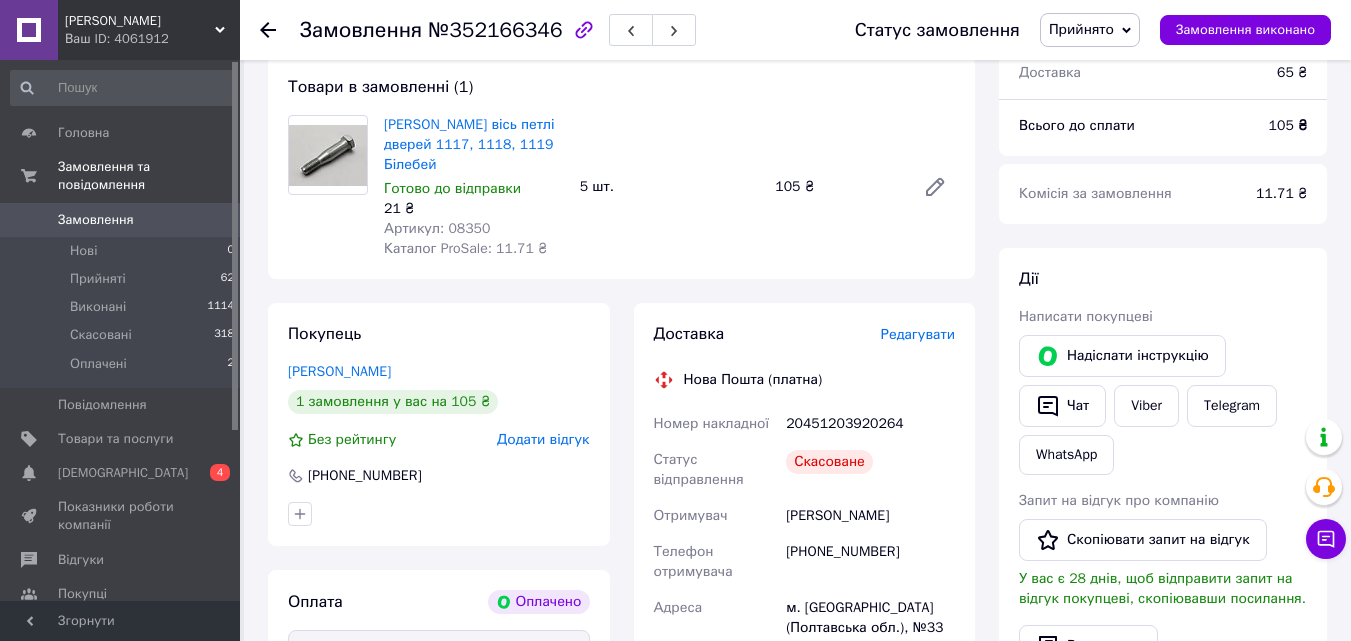 click on "Редагувати" at bounding box center (918, 334) 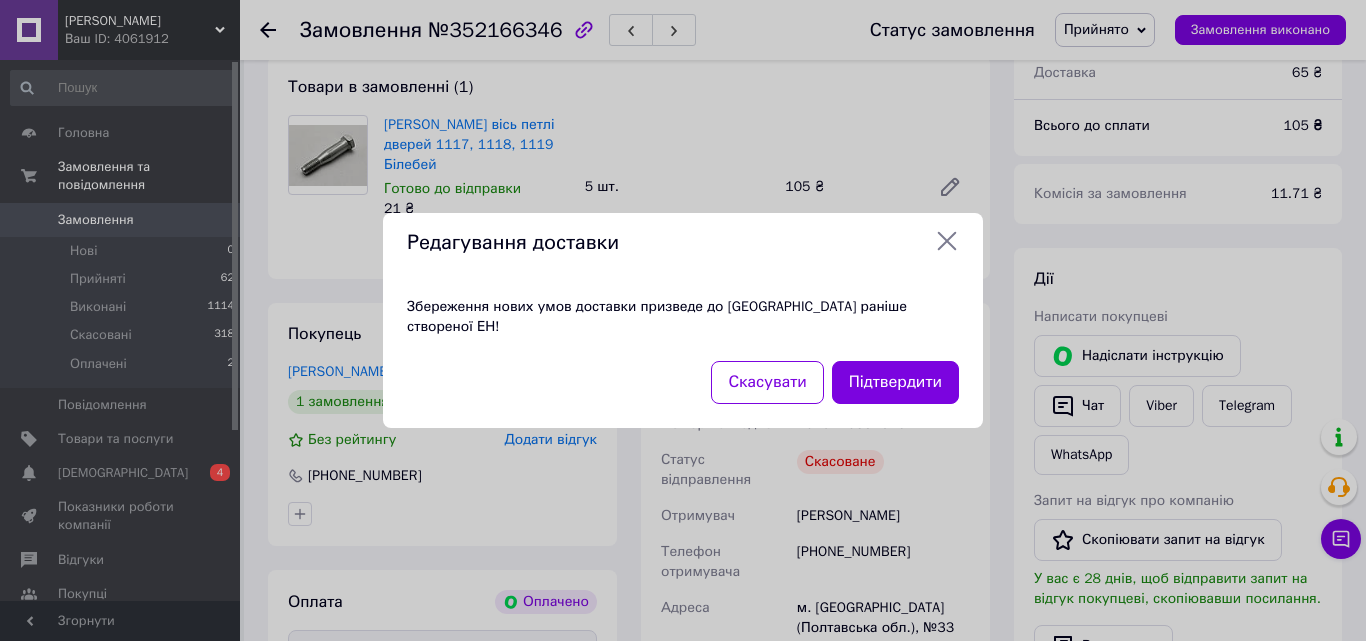 click 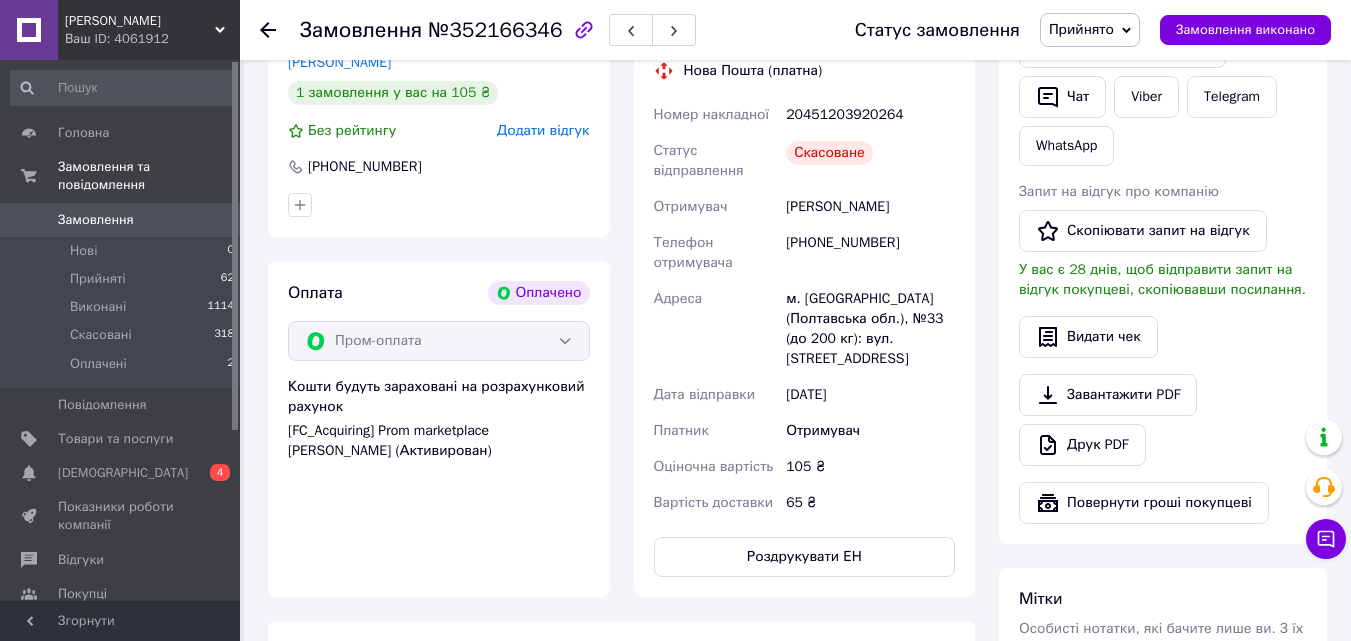 scroll, scrollTop: 378, scrollLeft: 0, axis: vertical 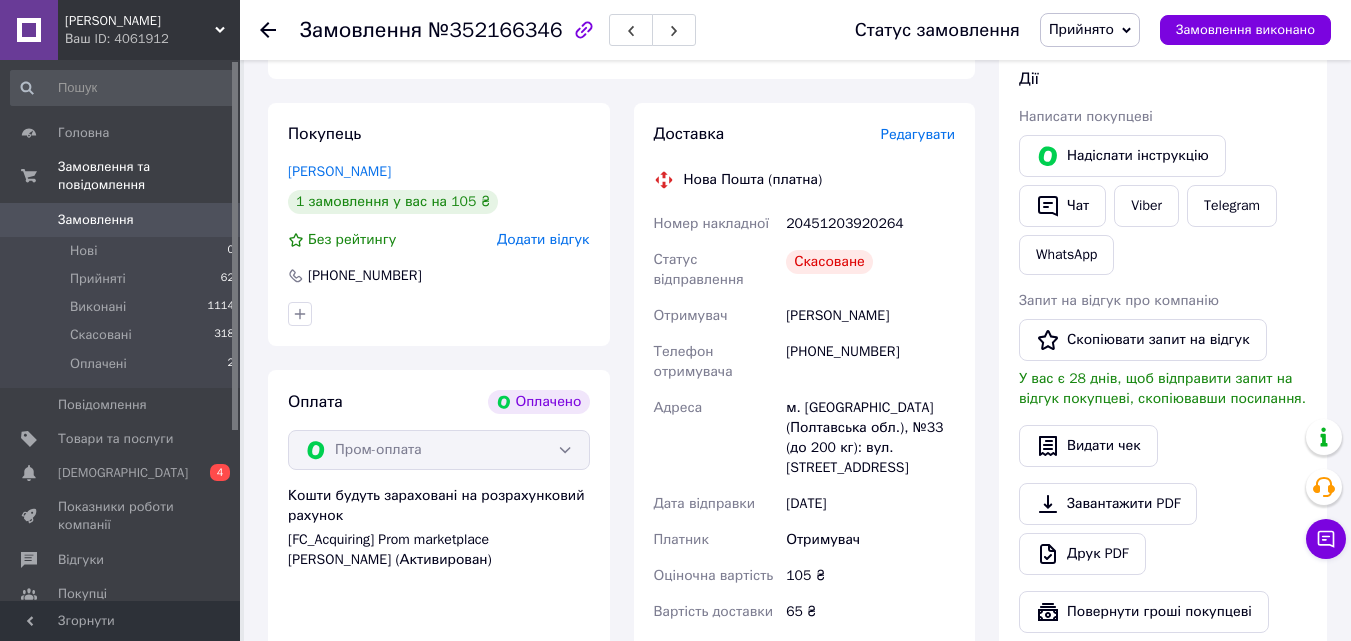 click on "Замовлення" at bounding box center [96, 220] 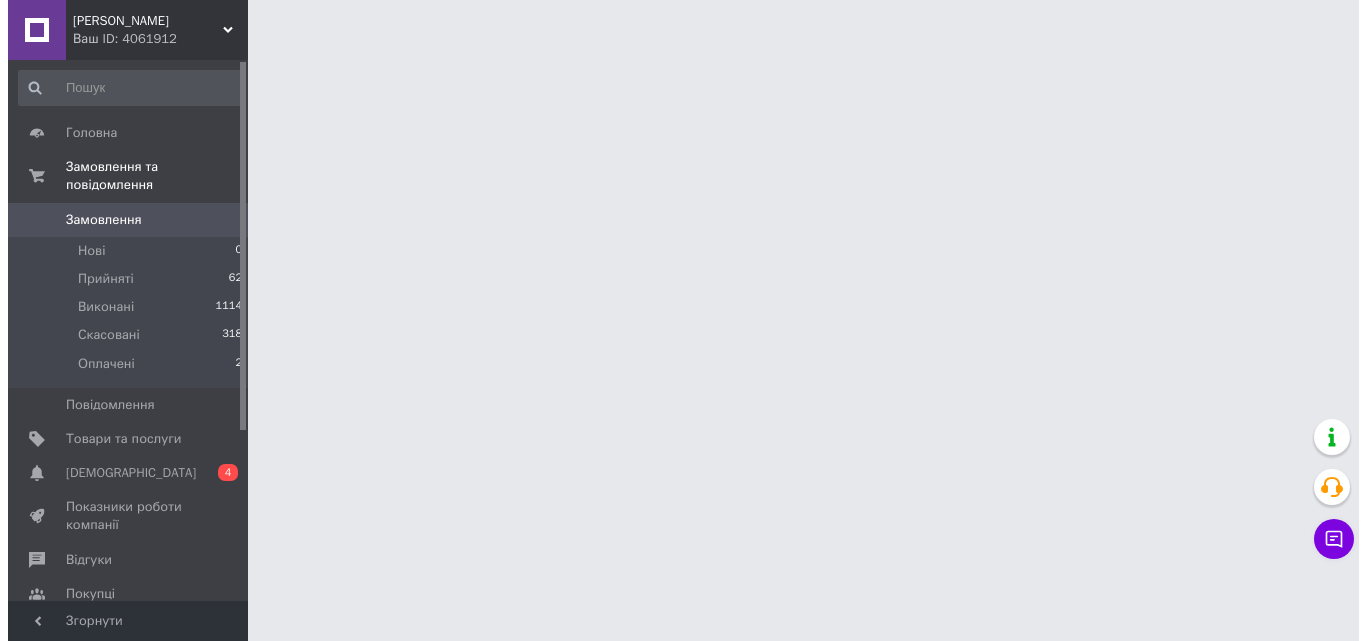 scroll, scrollTop: 0, scrollLeft: 0, axis: both 